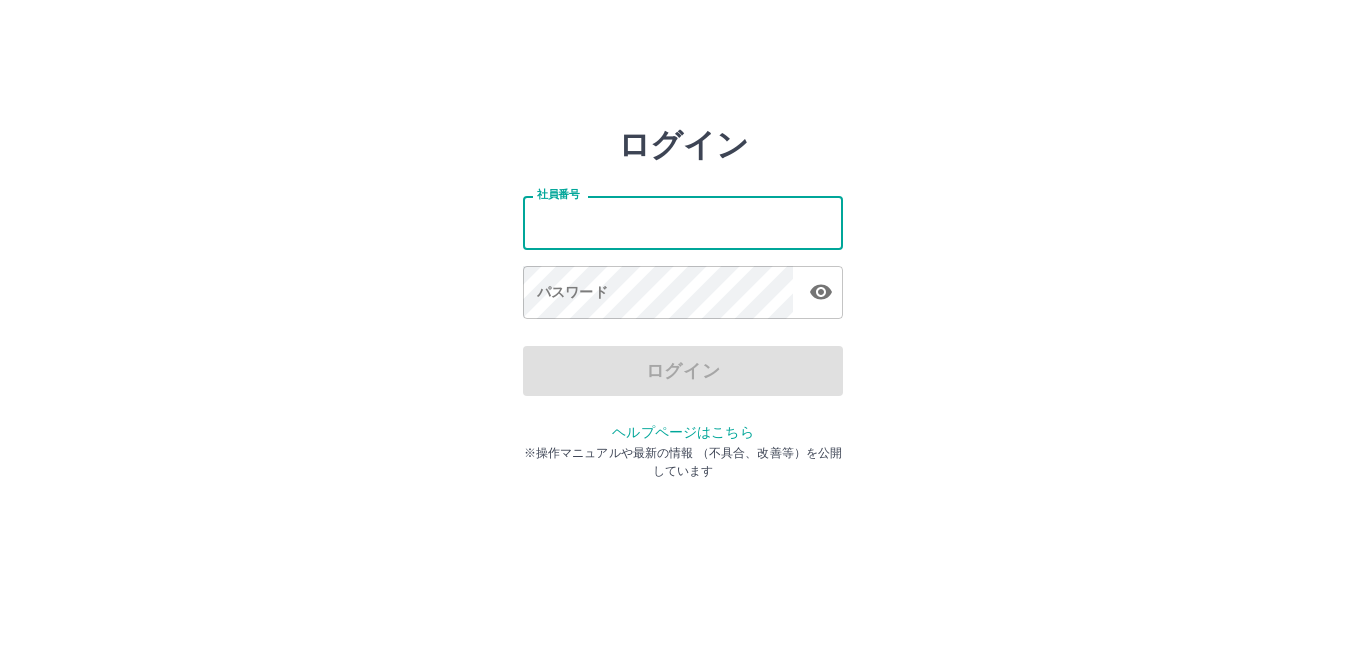 scroll, scrollTop: 0, scrollLeft: 0, axis: both 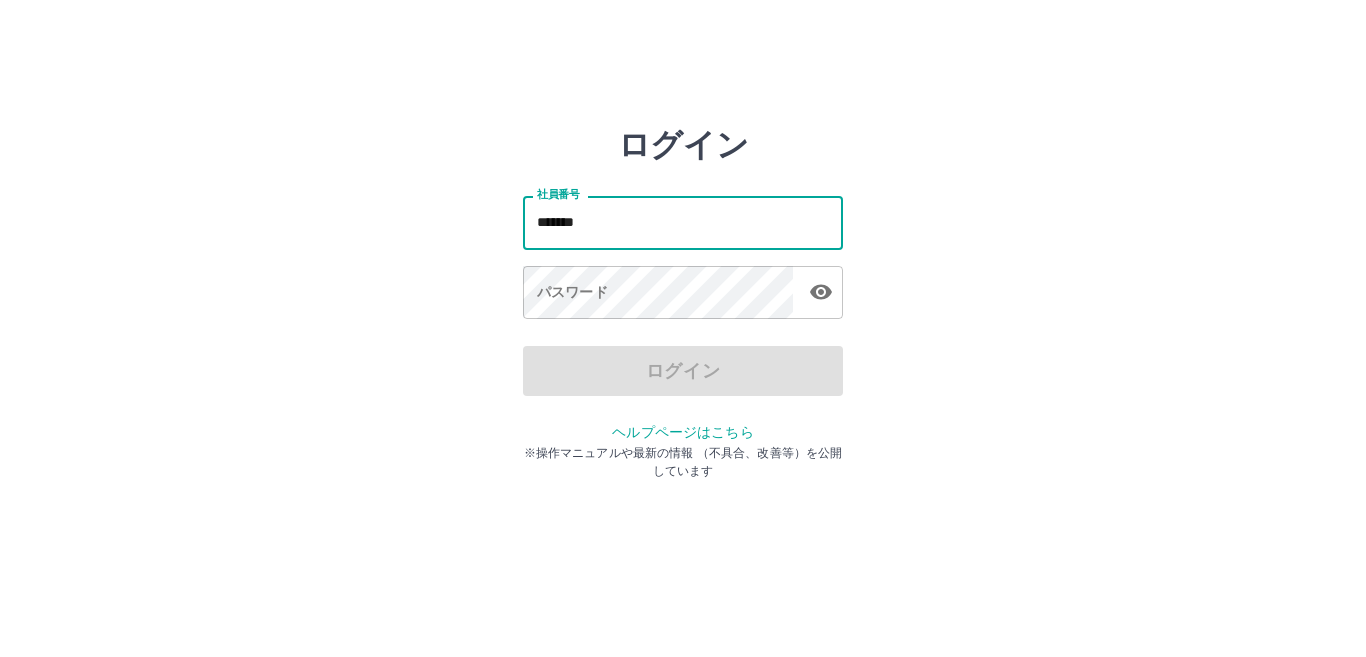 type on "*******" 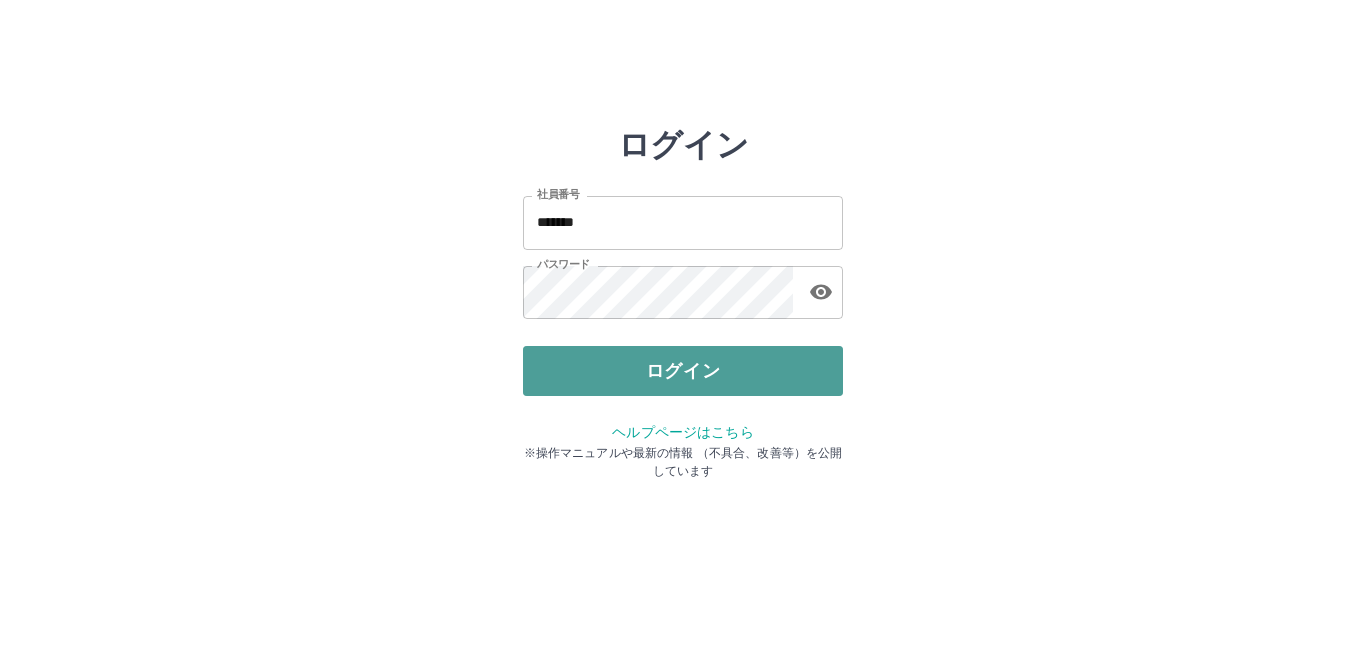 click on "ログイン" at bounding box center [683, 371] 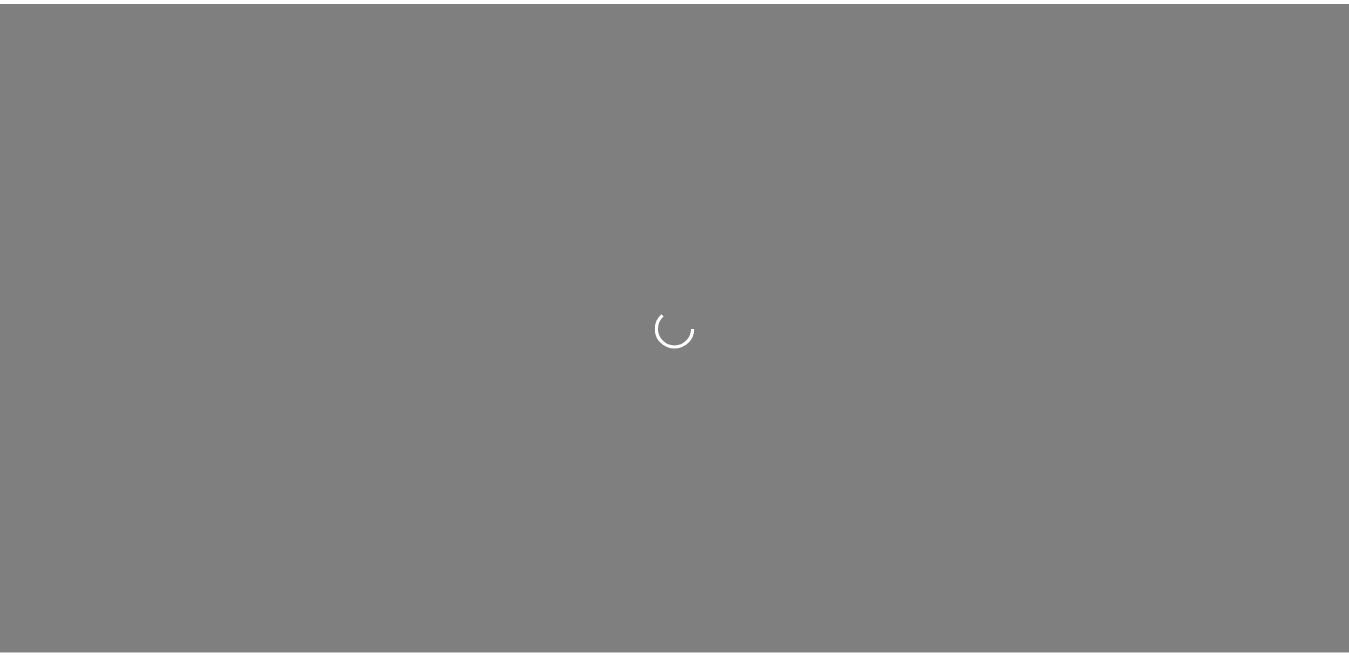 scroll, scrollTop: 0, scrollLeft: 0, axis: both 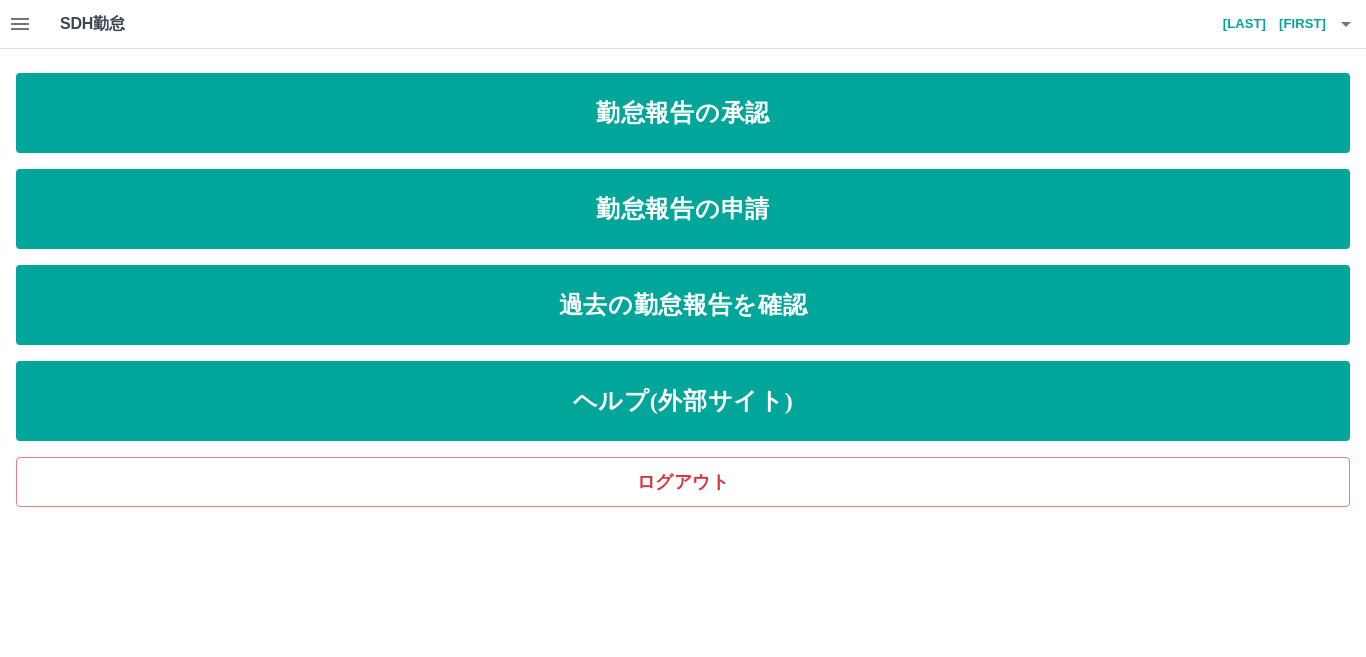 click 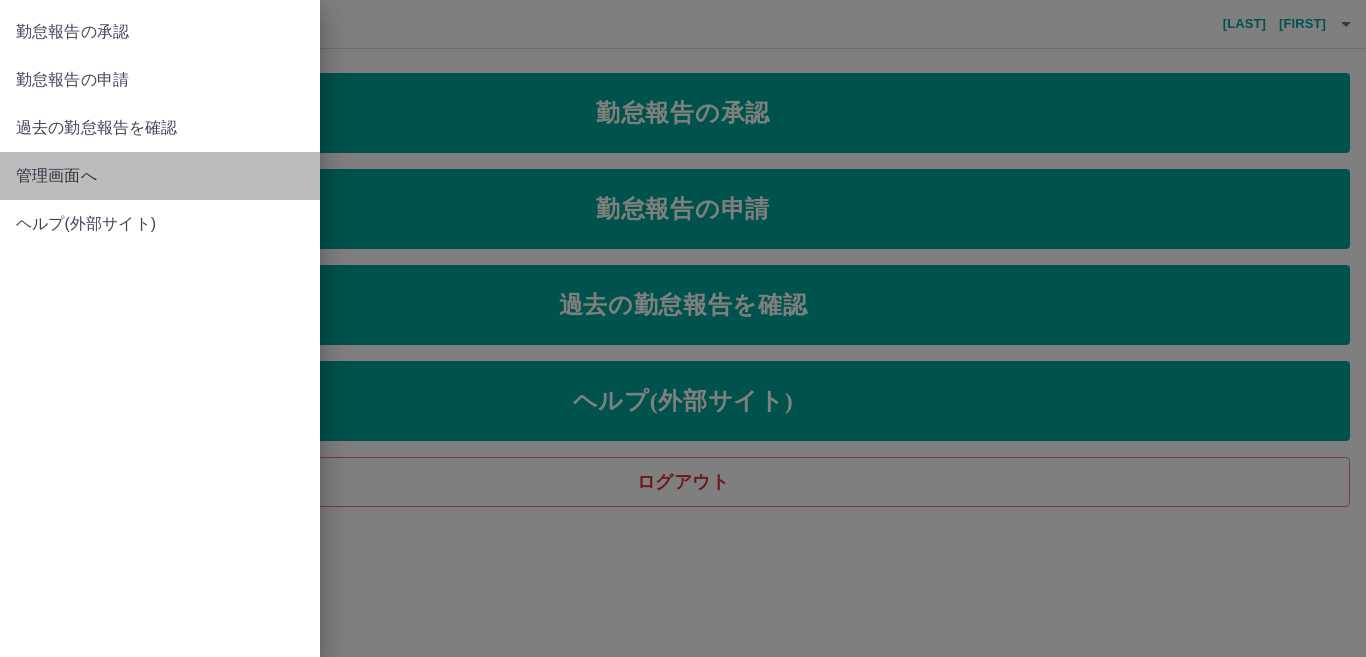 click on "管理画面へ" at bounding box center [160, 176] 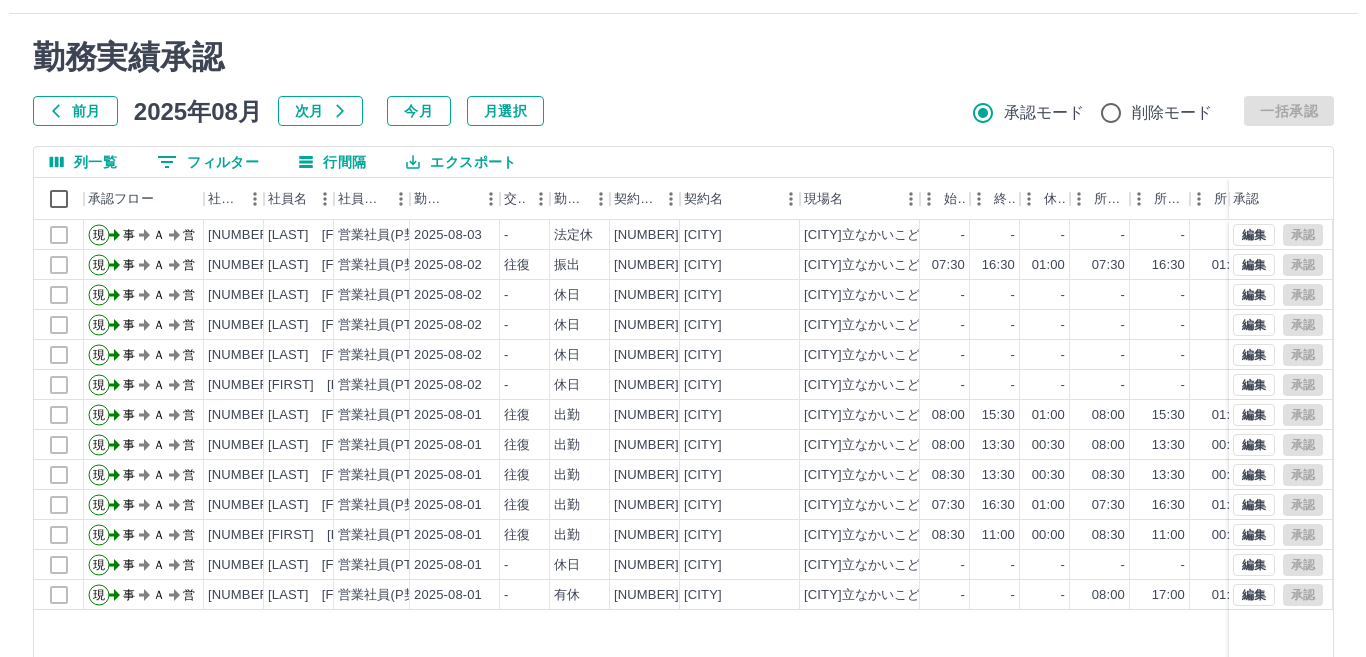 scroll, scrollTop: 0, scrollLeft: 0, axis: both 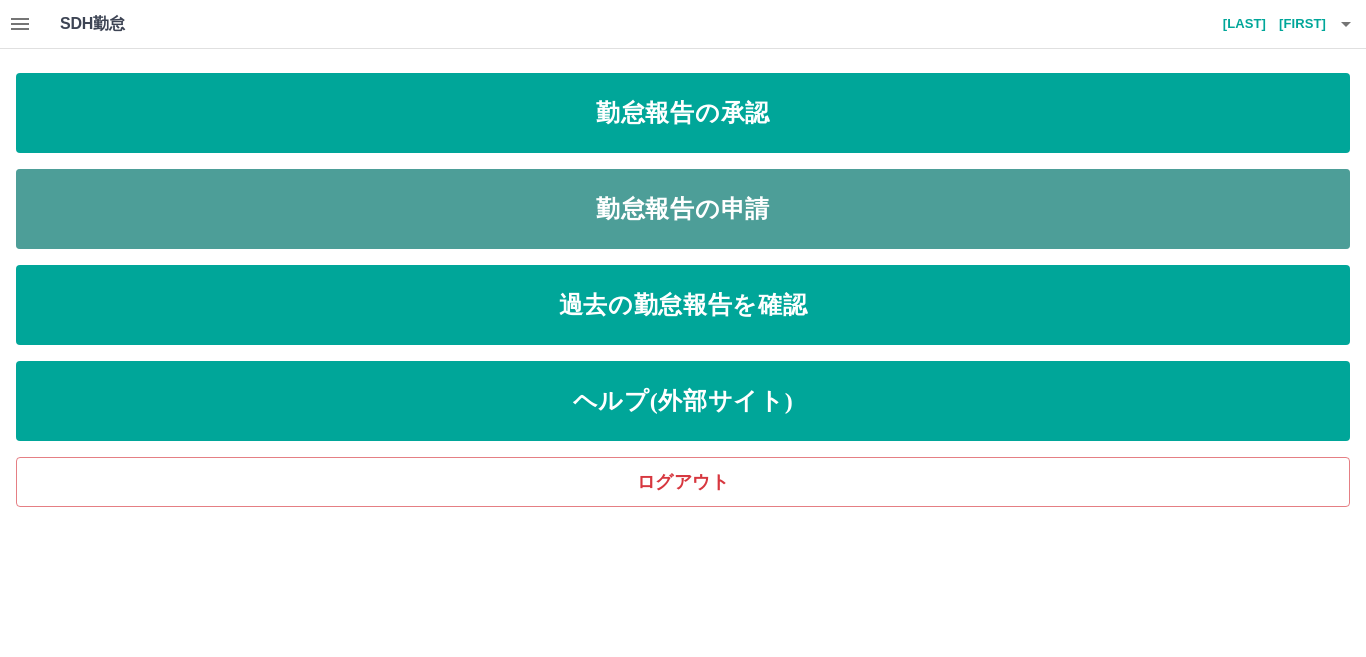 click on "勤怠報告の申請" at bounding box center [683, 209] 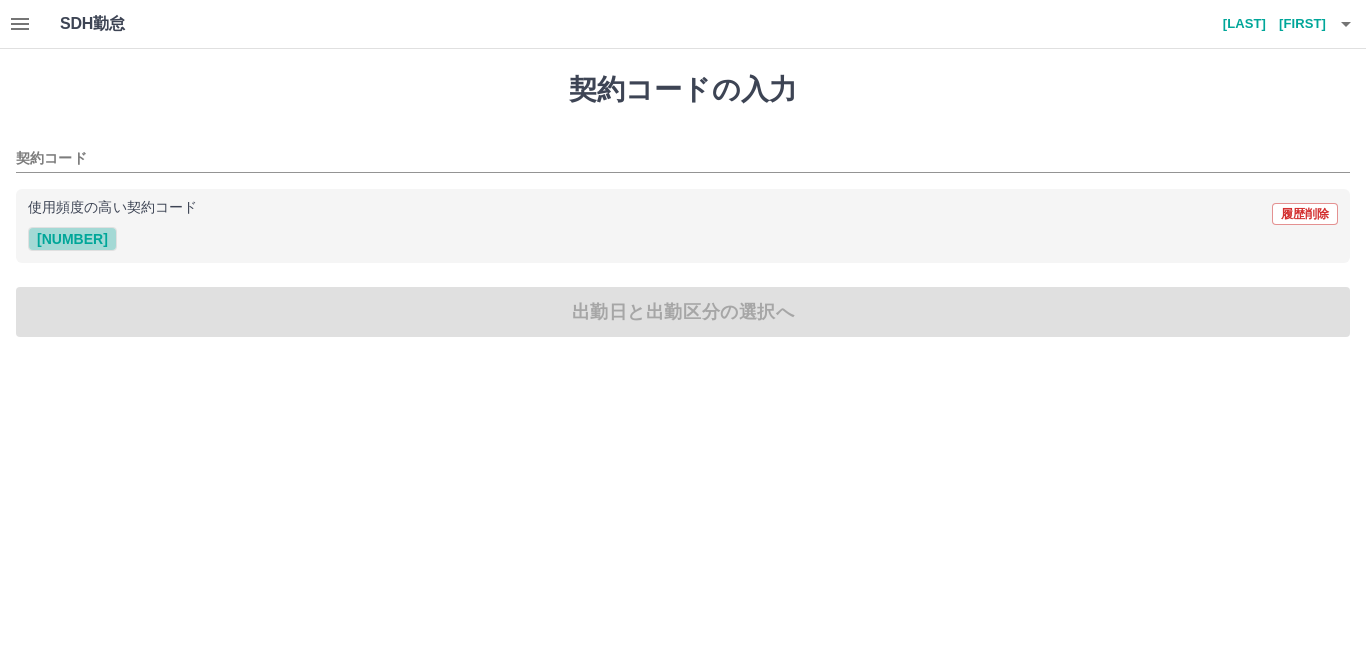 click on "[NUMBER]" at bounding box center (72, 239) 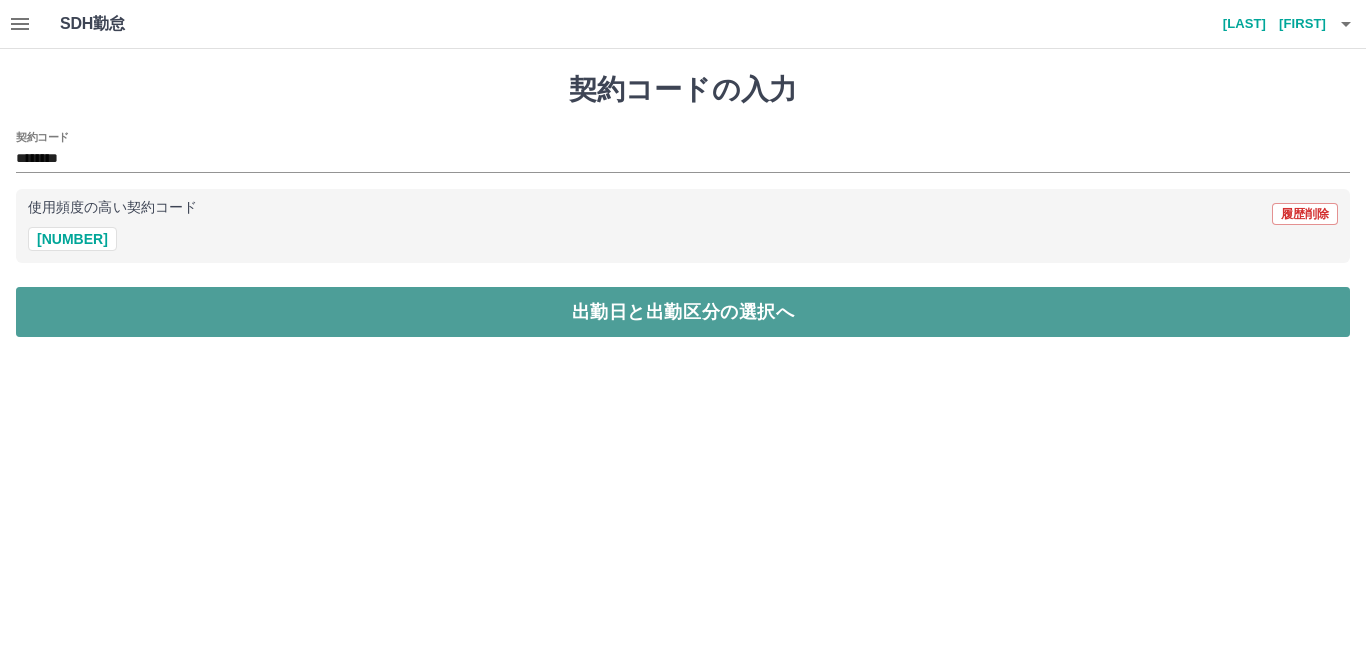 click on "出勤日と出勤区分の選択へ" at bounding box center [683, 312] 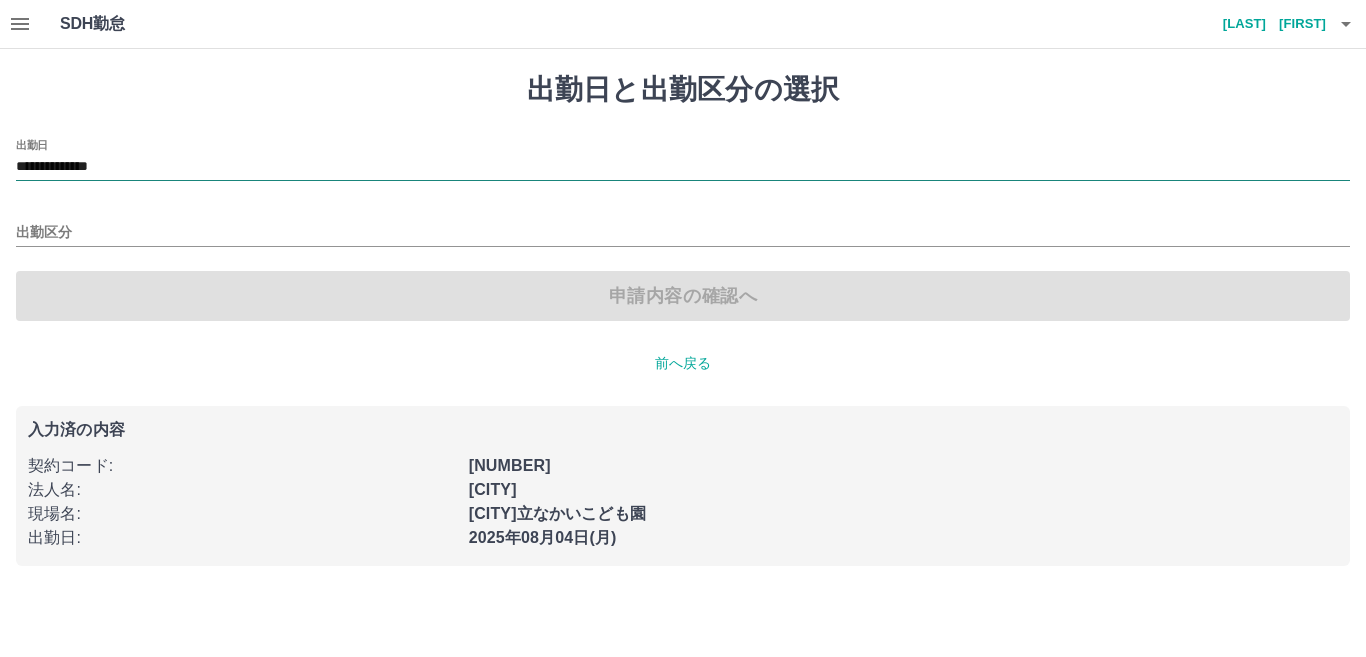 click on "**********" at bounding box center (683, 167) 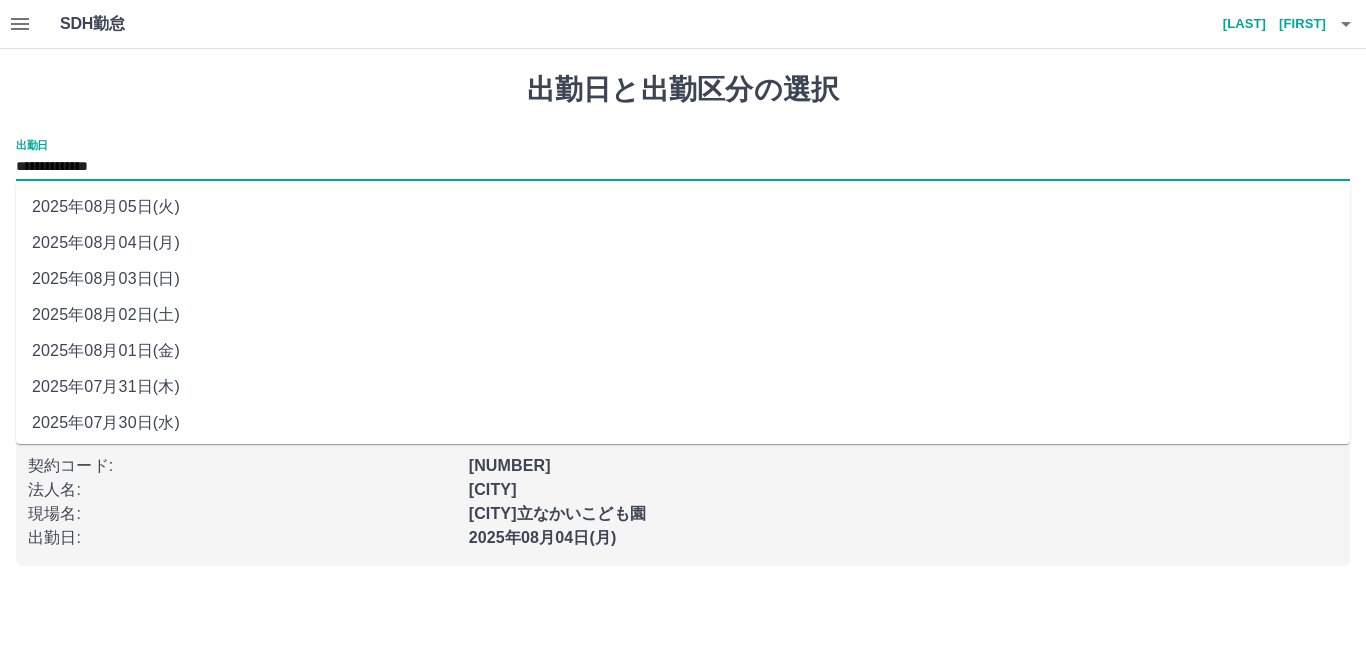 click on "2025年08月02日(土)" at bounding box center (683, 315) 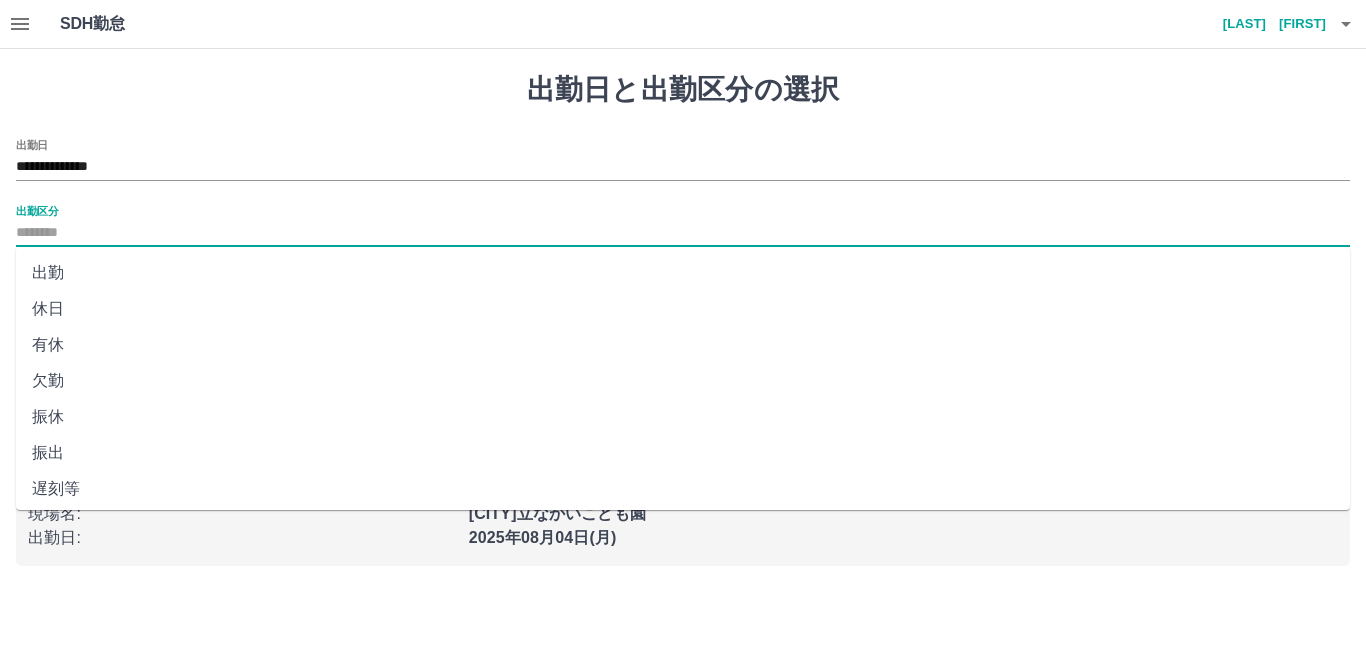 click on "出勤区分" at bounding box center (683, 233) 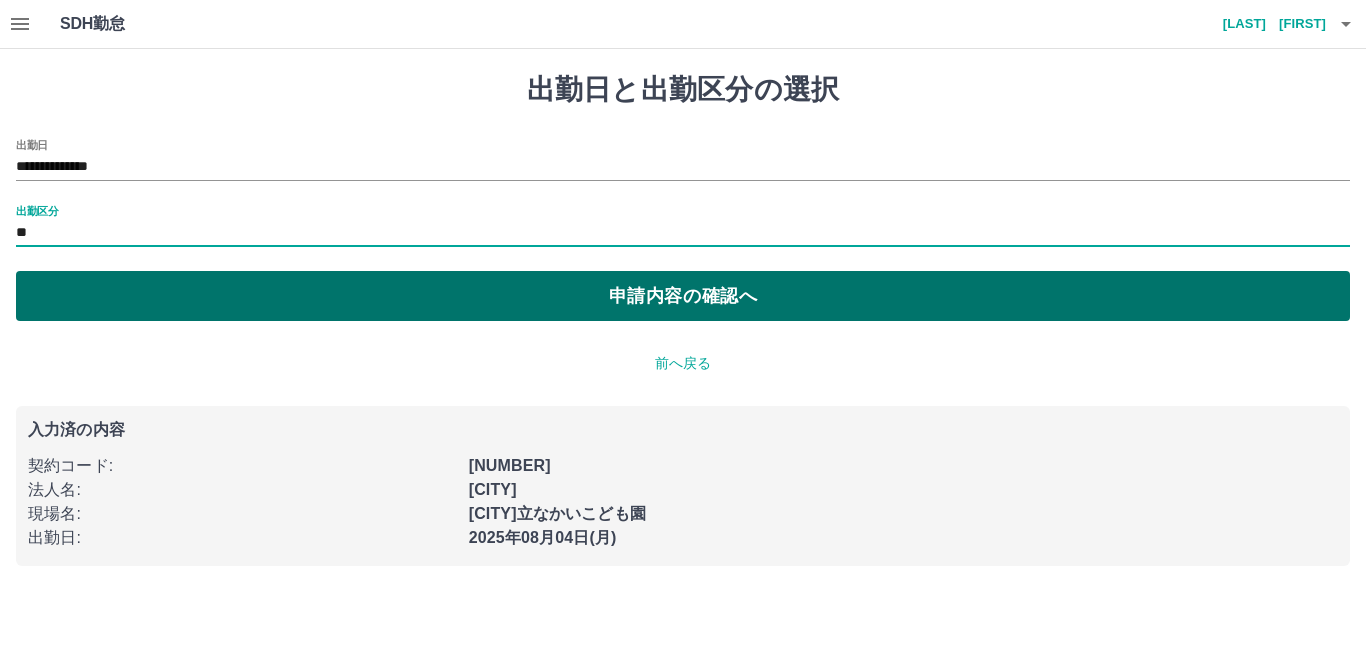 click on "申請内容の確認へ" at bounding box center [683, 296] 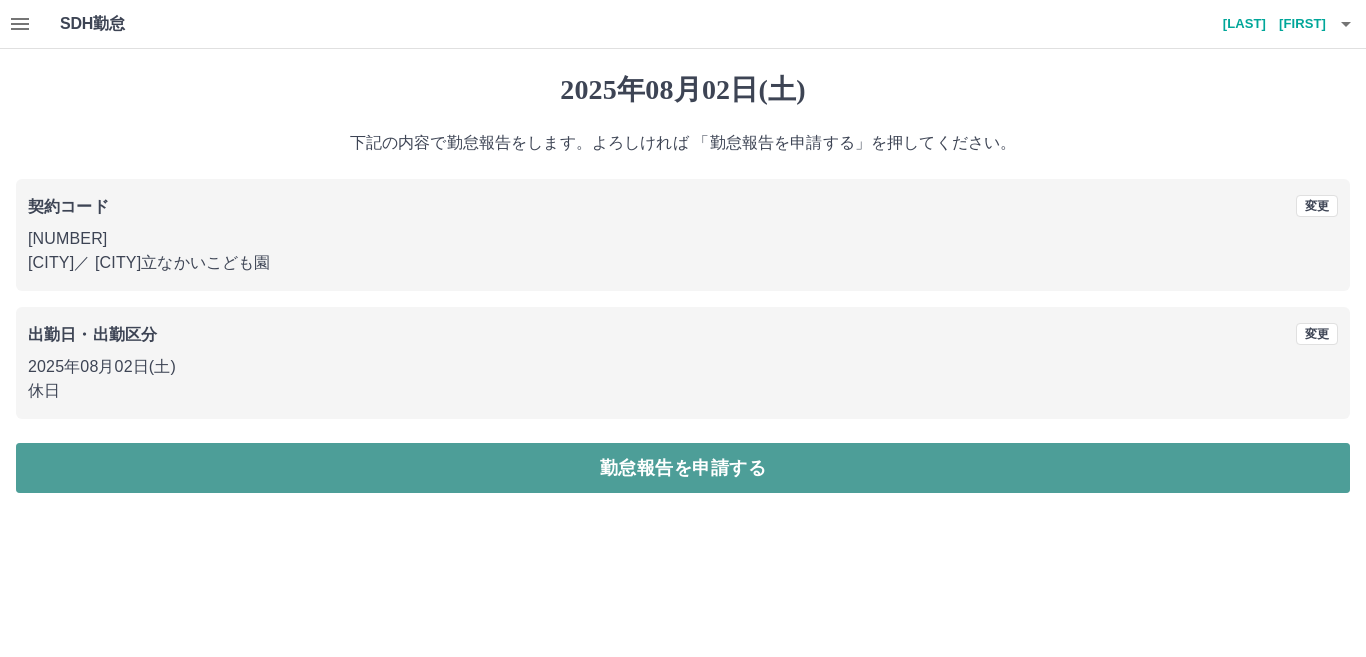 click on "勤怠報告を申請する" at bounding box center [683, 468] 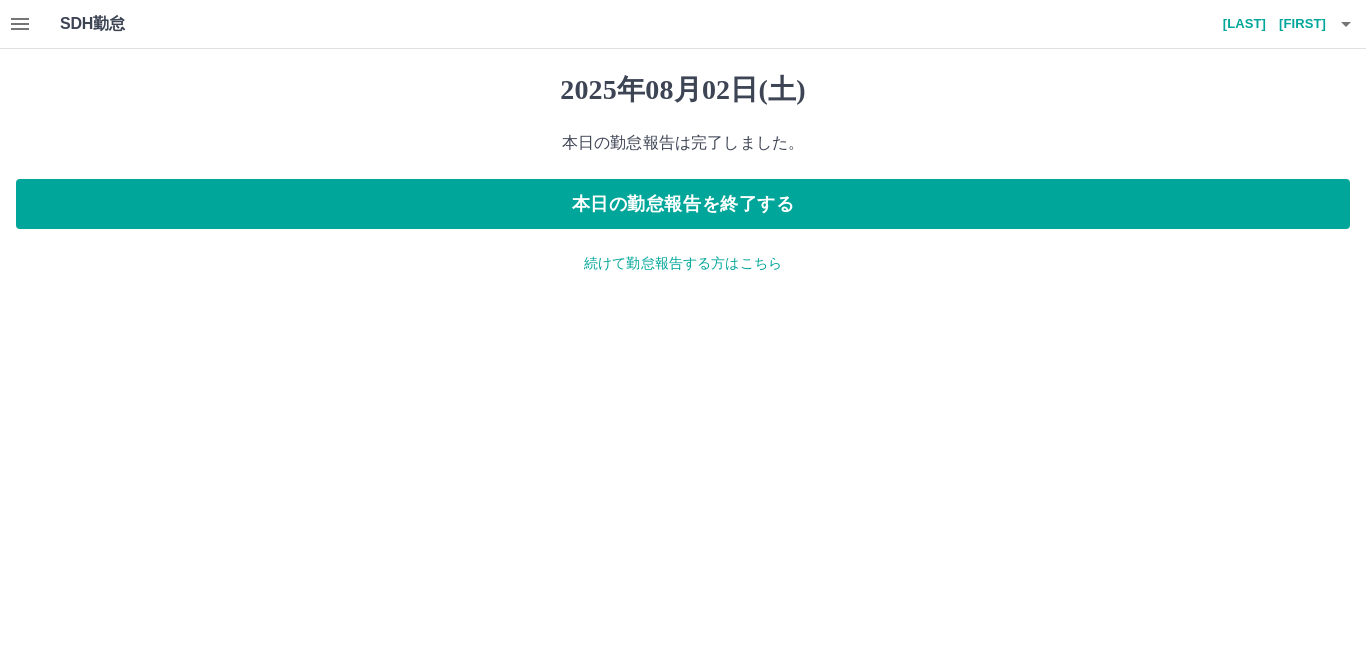 click on "続けて勤怠報告する方はこちら" at bounding box center (683, 263) 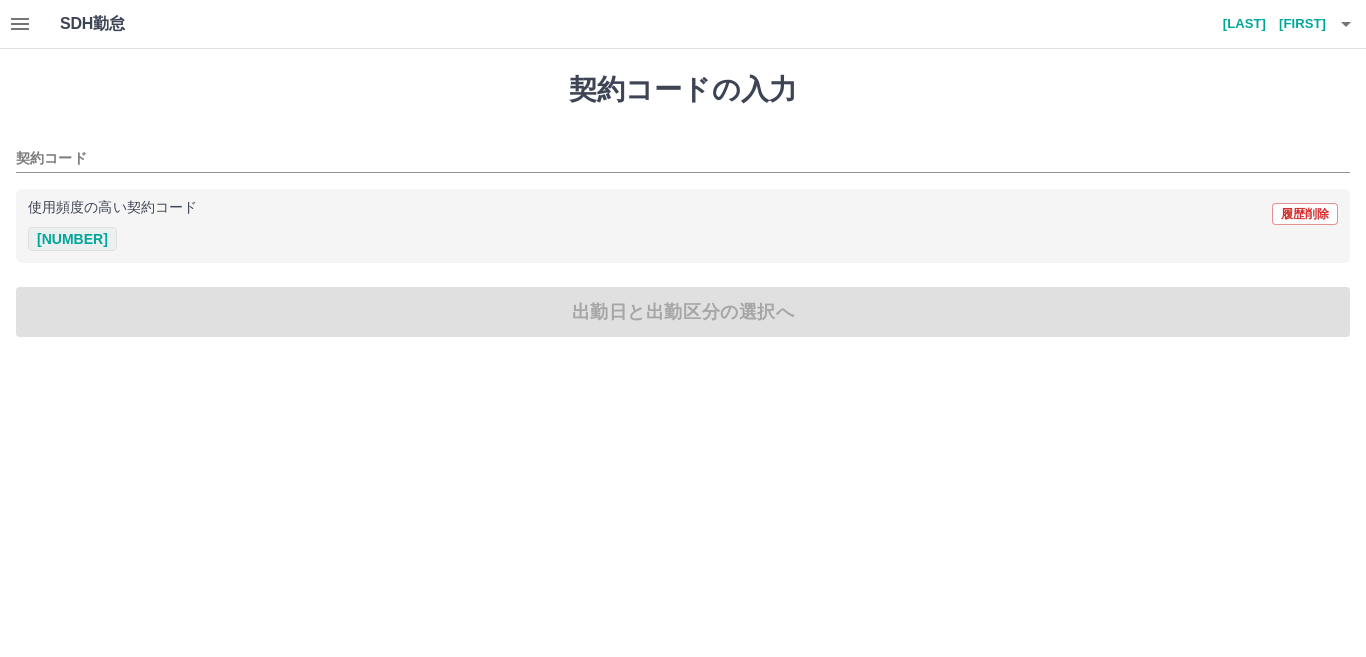 click on "[NUMBER]" at bounding box center [72, 239] 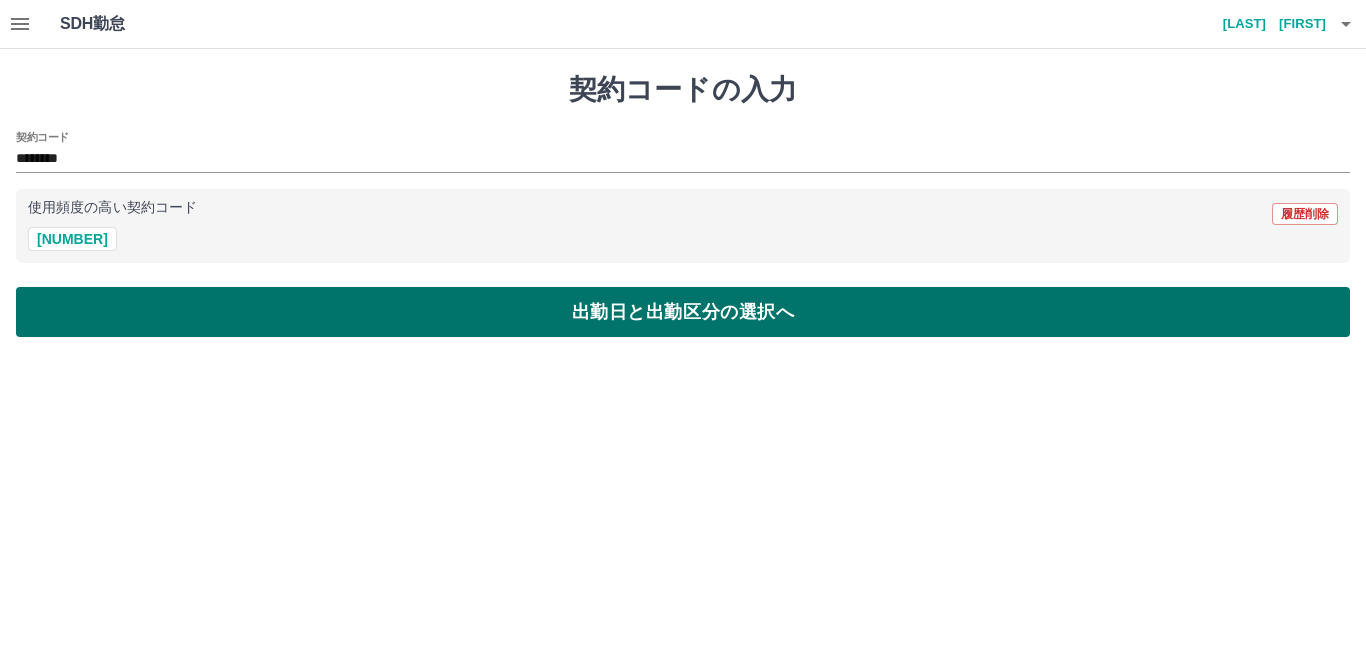 click on "出勤日と出勤区分の選択へ" at bounding box center (683, 312) 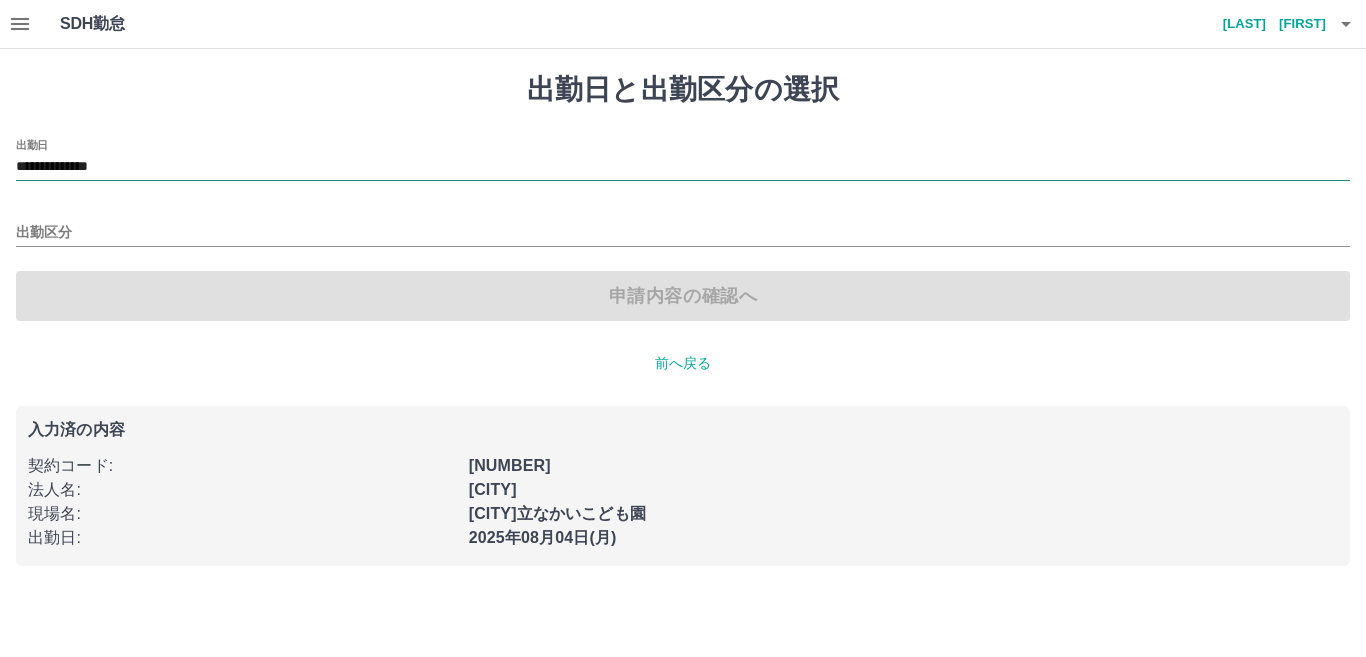 click on "**********" at bounding box center [683, 167] 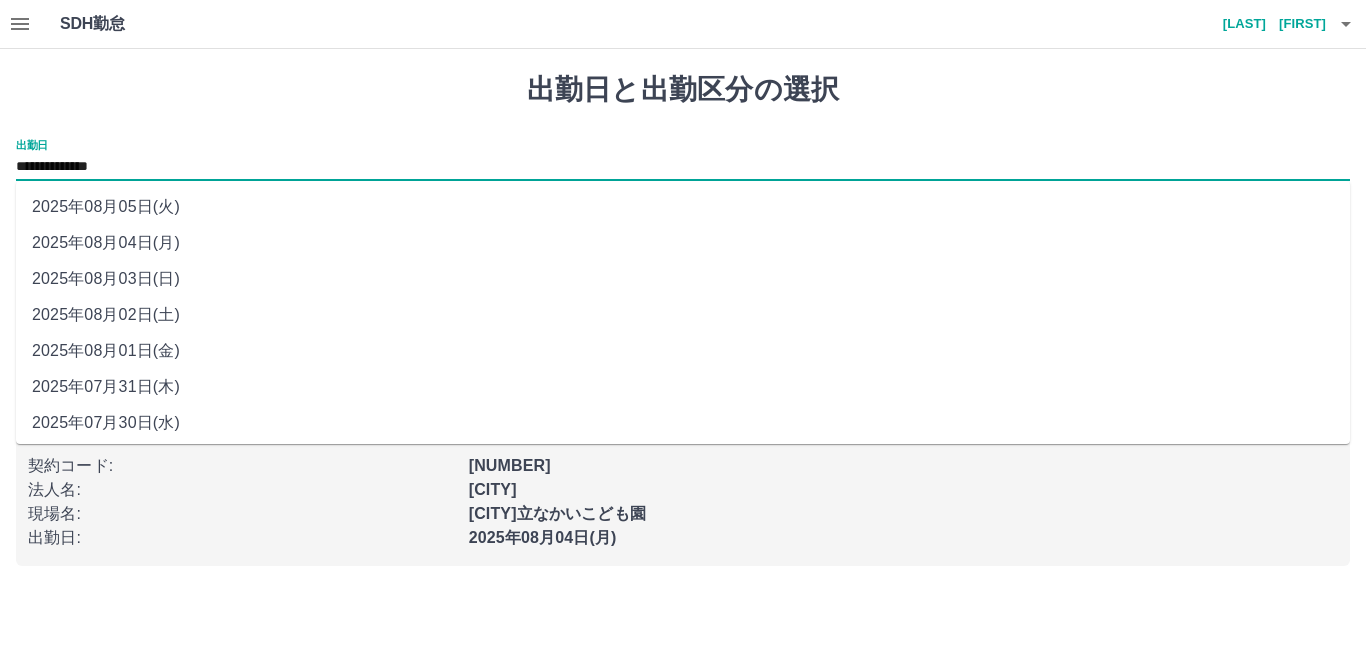click on "2025年08月03日(日)" at bounding box center (683, 279) 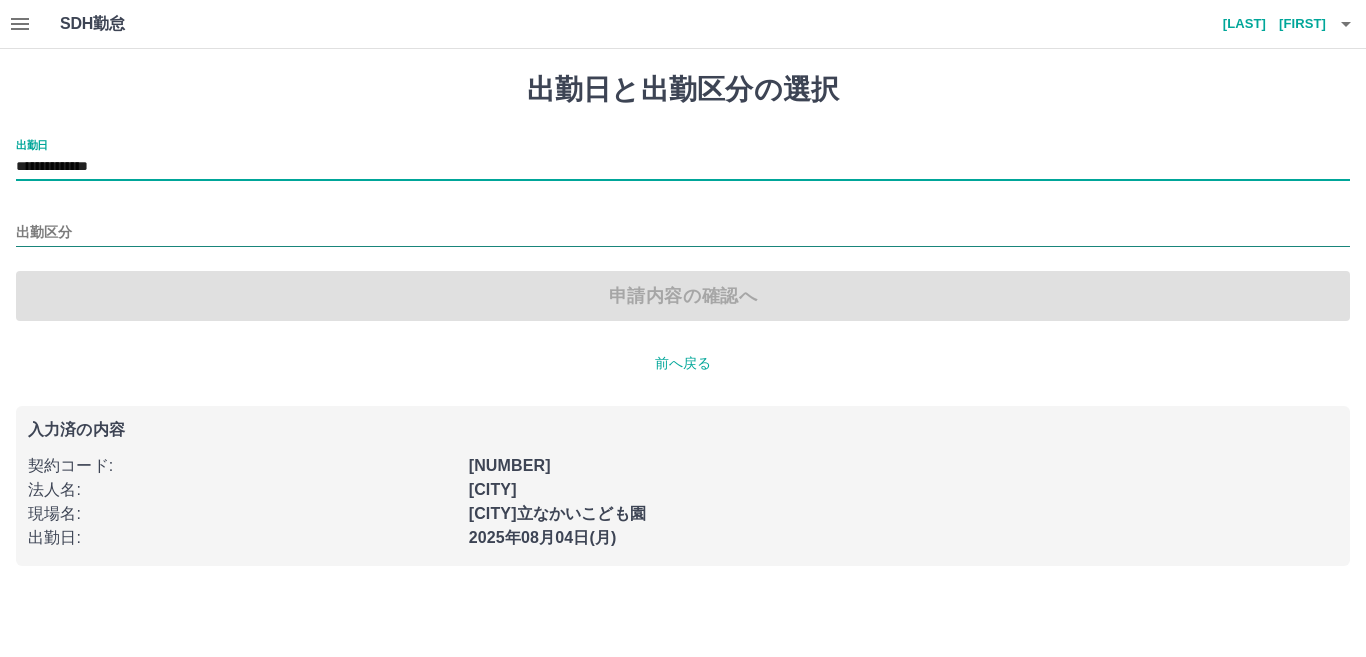 click on "出勤区分" at bounding box center (683, 233) 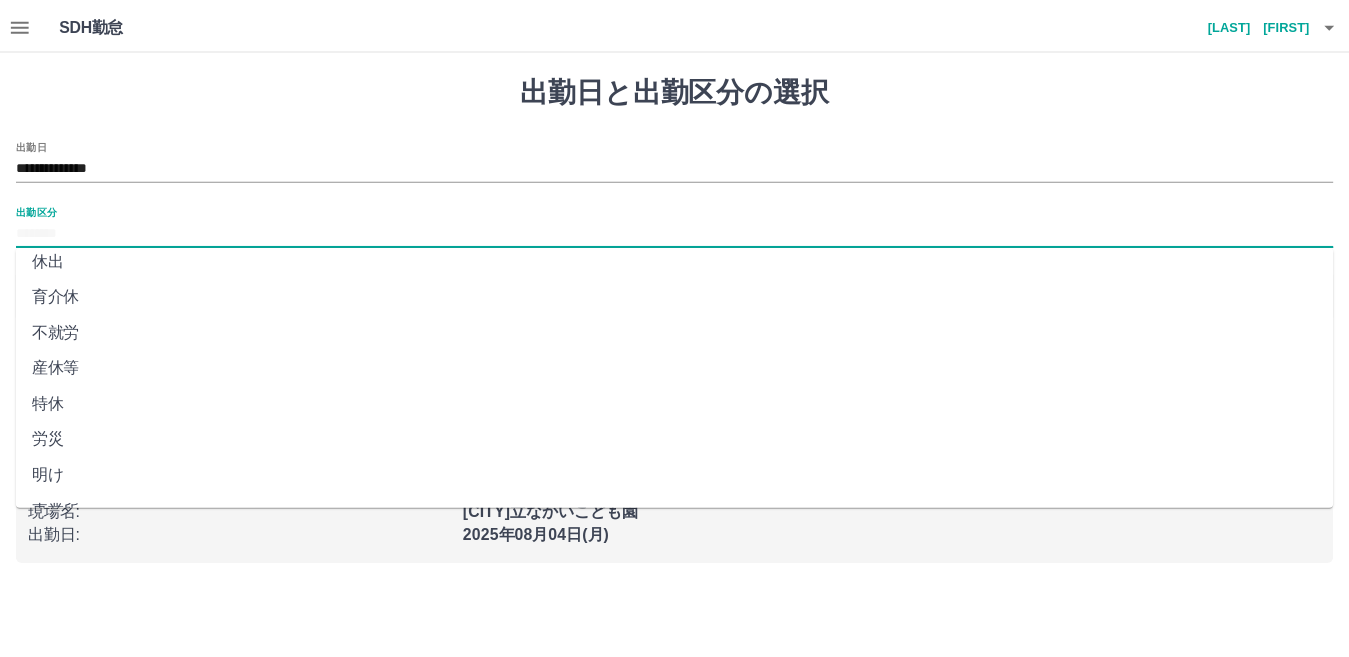 scroll, scrollTop: 400, scrollLeft: 0, axis: vertical 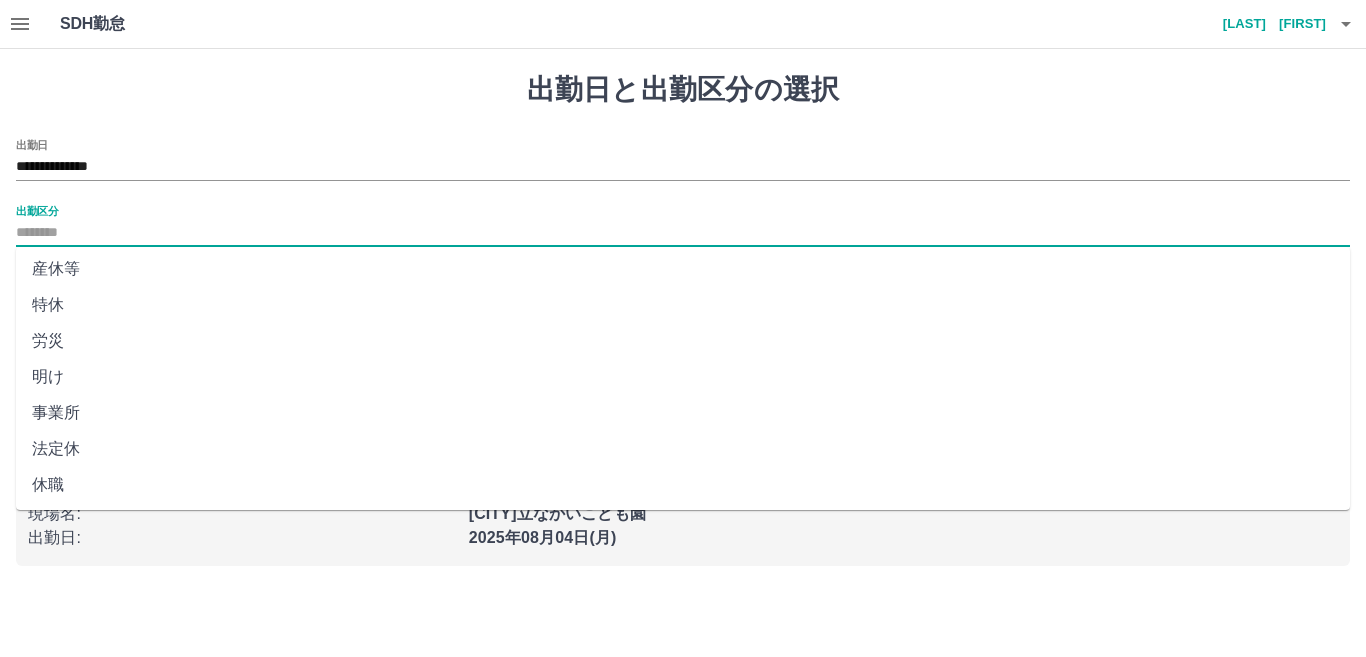 click on "法定休" at bounding box center [683, 449] 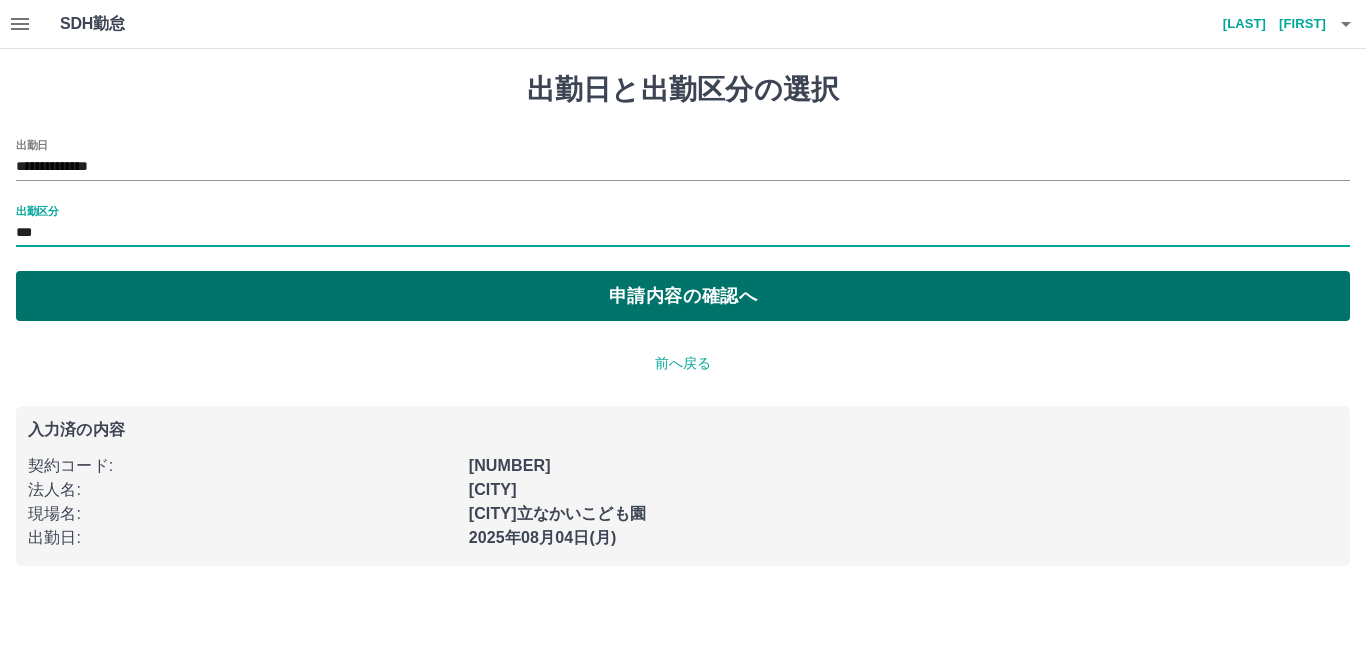 click on "申請内容の確認へ" at bounding box center [683, 296] 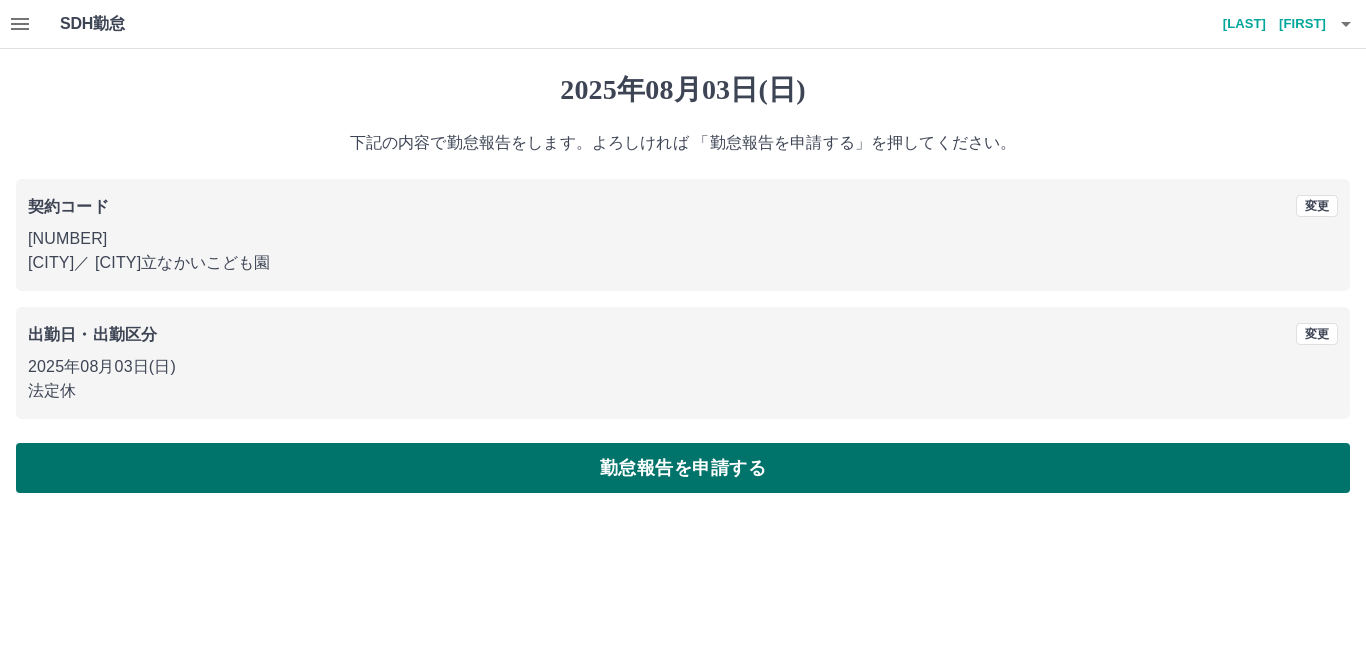click on "勤怠報告を申請する" at bounding box center (683, 468) 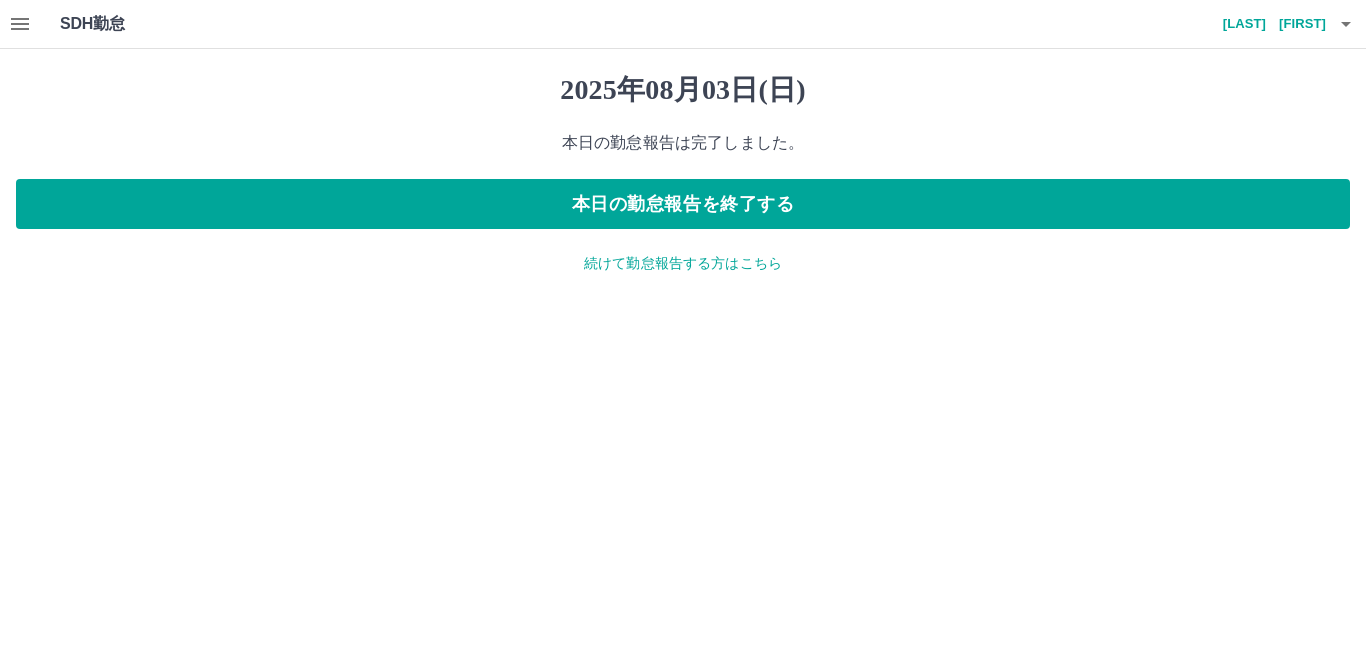 click on "続けて勤怠報告する方はこちら" at bounding box center (683, 263) 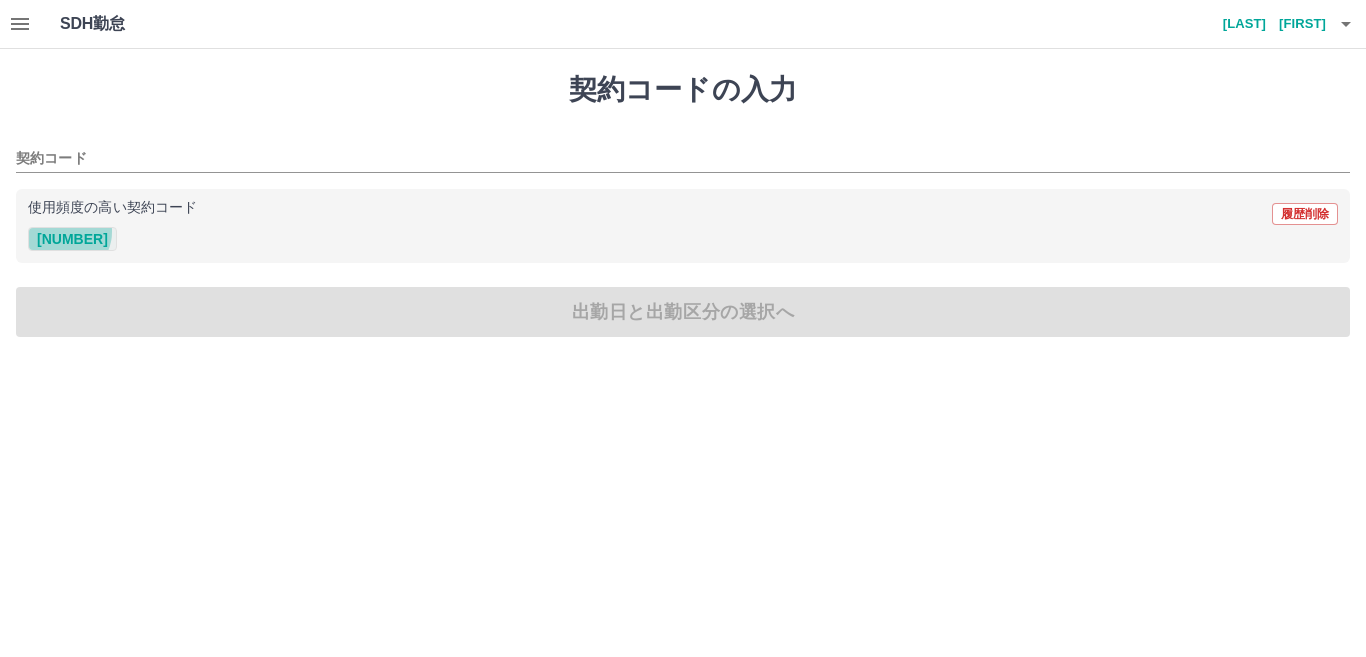 click on "[NUMBER]" at bounding box center [72, 239] 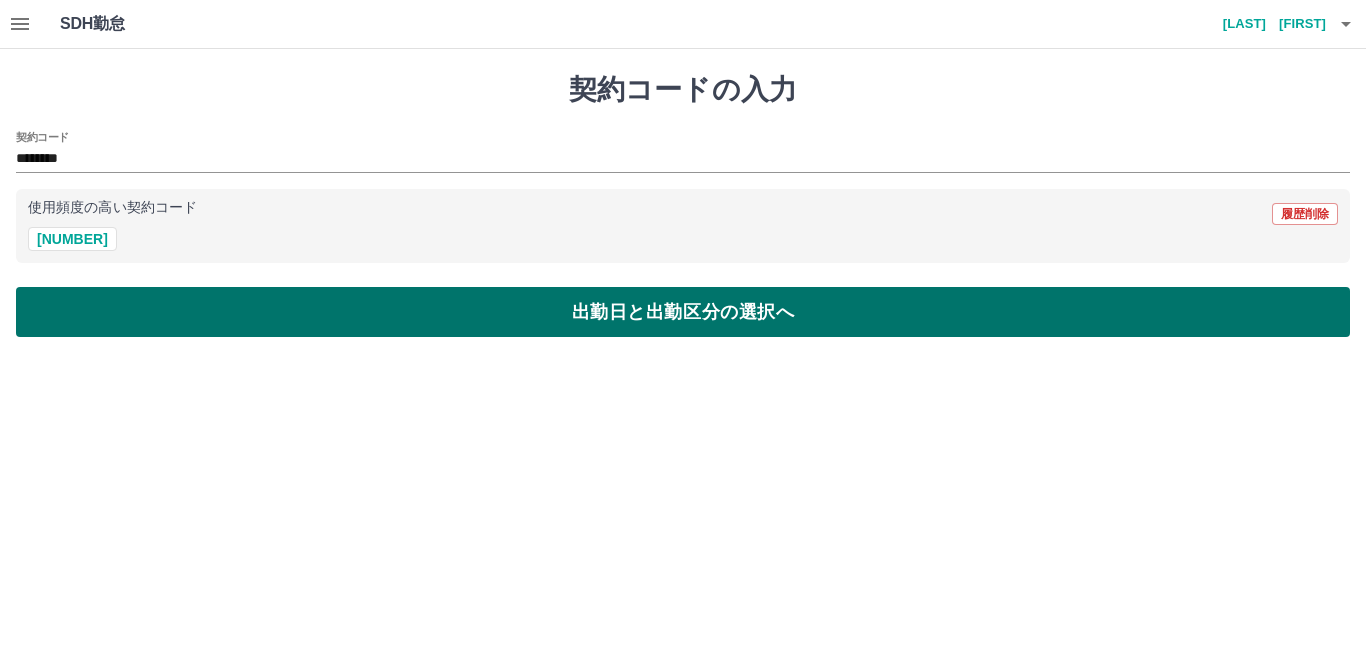 click on "出勤日と出勤区分の選択へ" at bounding box center [683, 312] 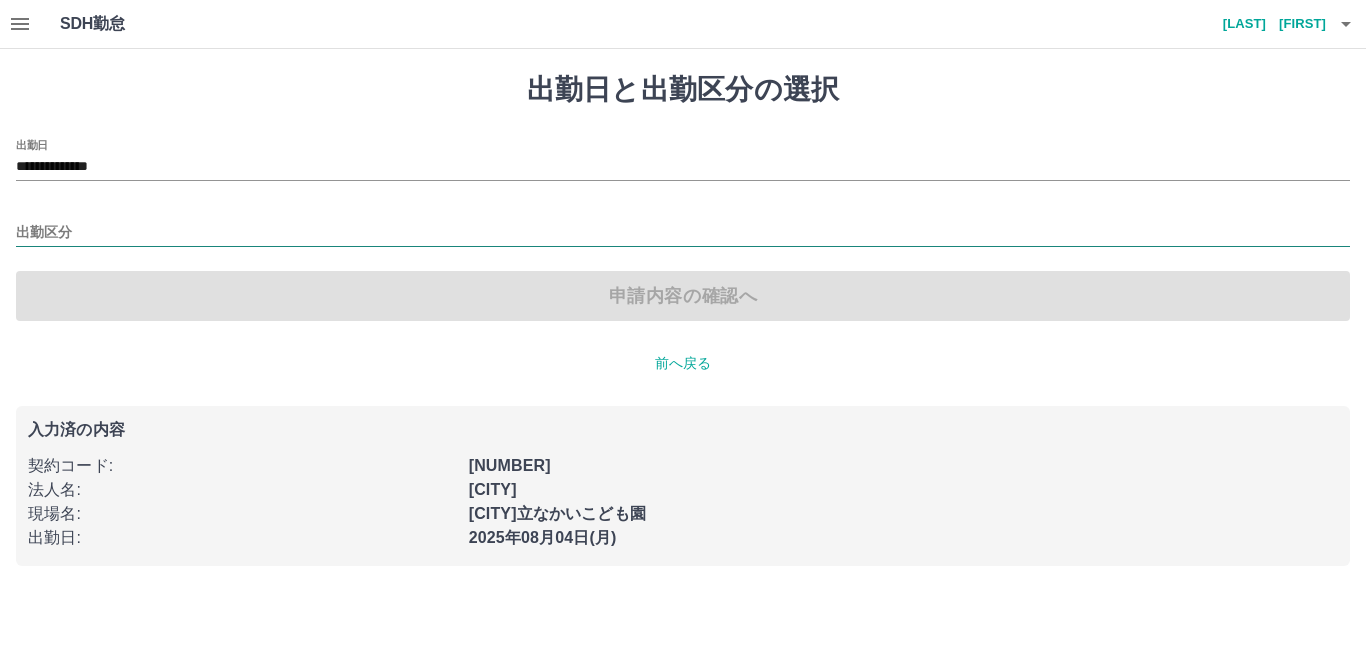 click on "出勤区分" at bounding box center (683, 233) 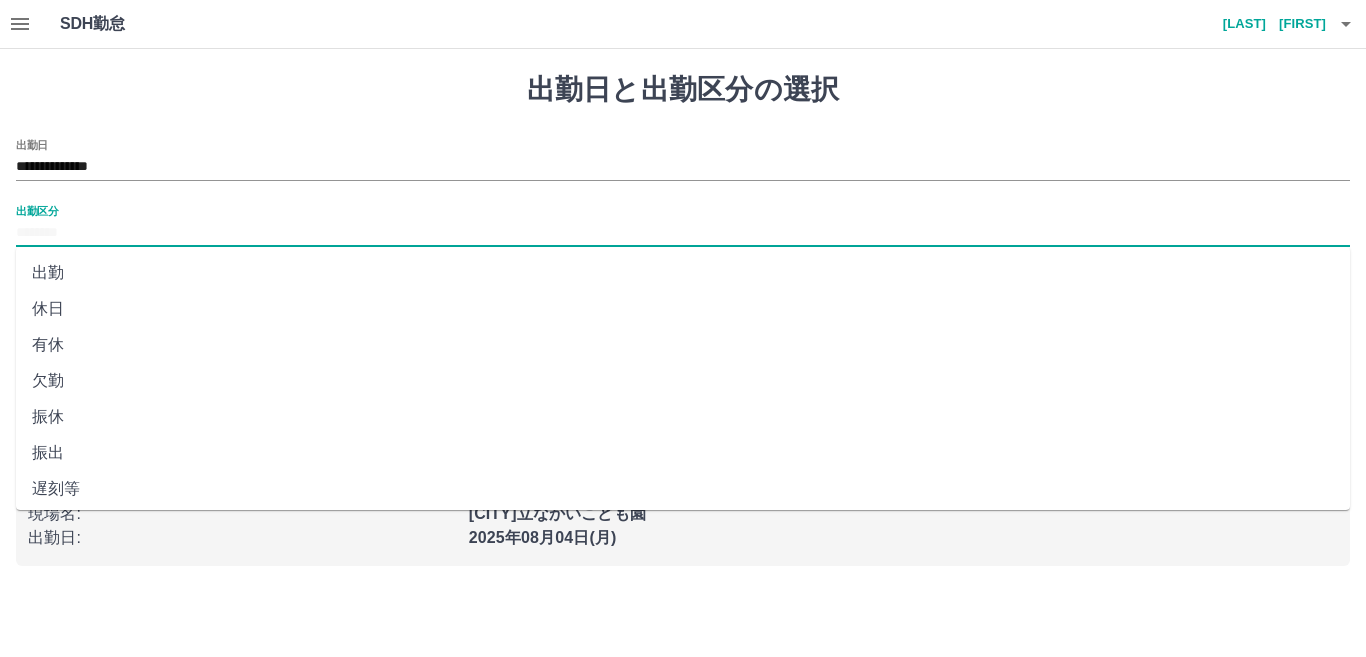 click on "出勤" at bounding box center [683, 273] 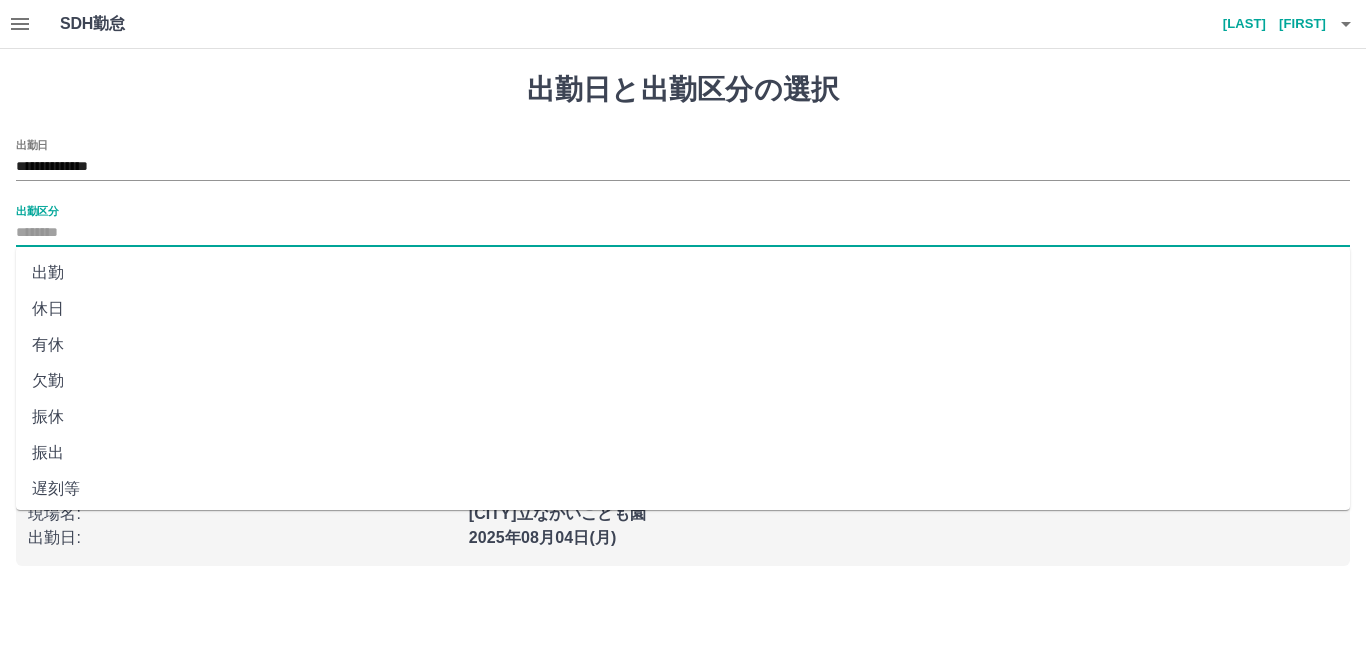 type on "**" 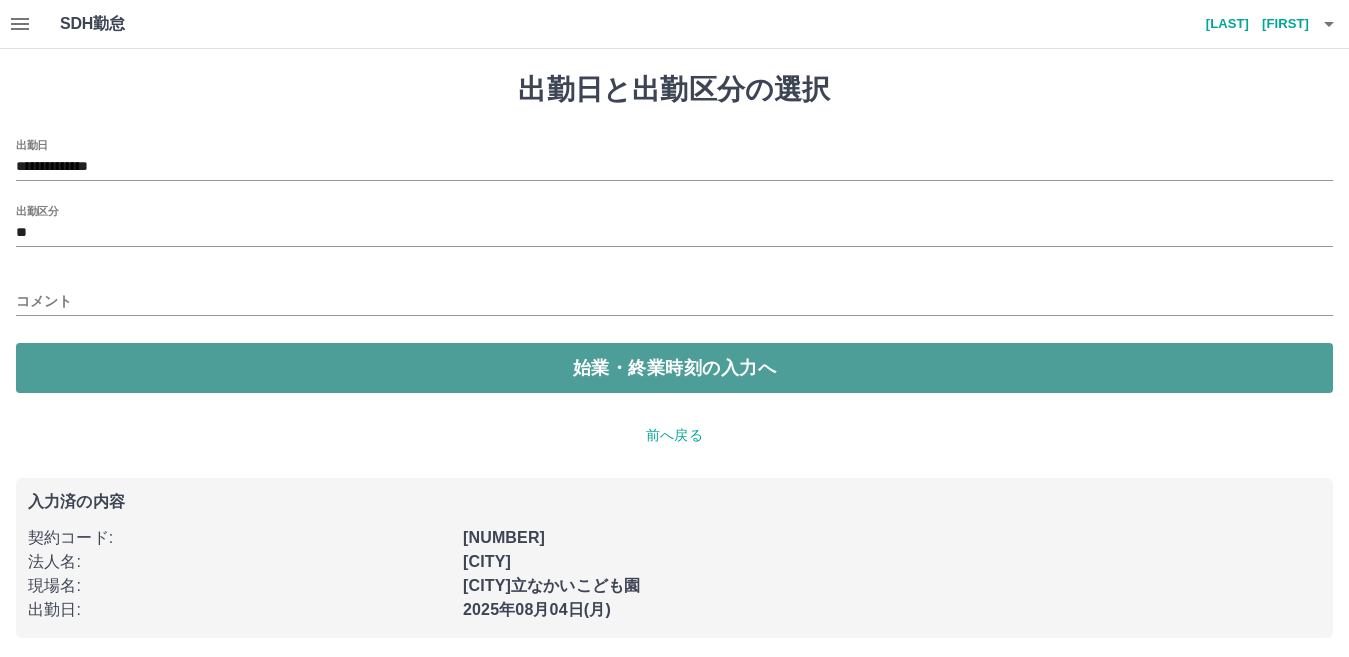 click on "始業・終業時刻の入力へ" at bounding box center [674, 368] 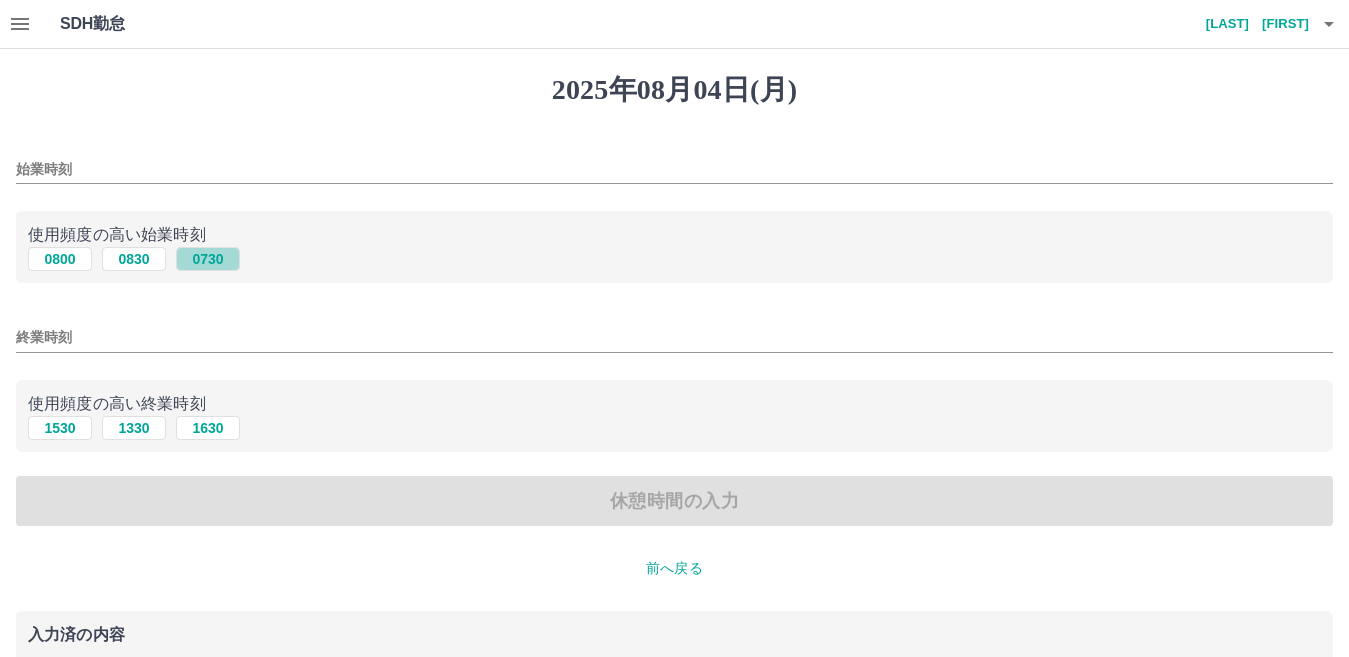 click on "0730" at bounding box center (208, 259) 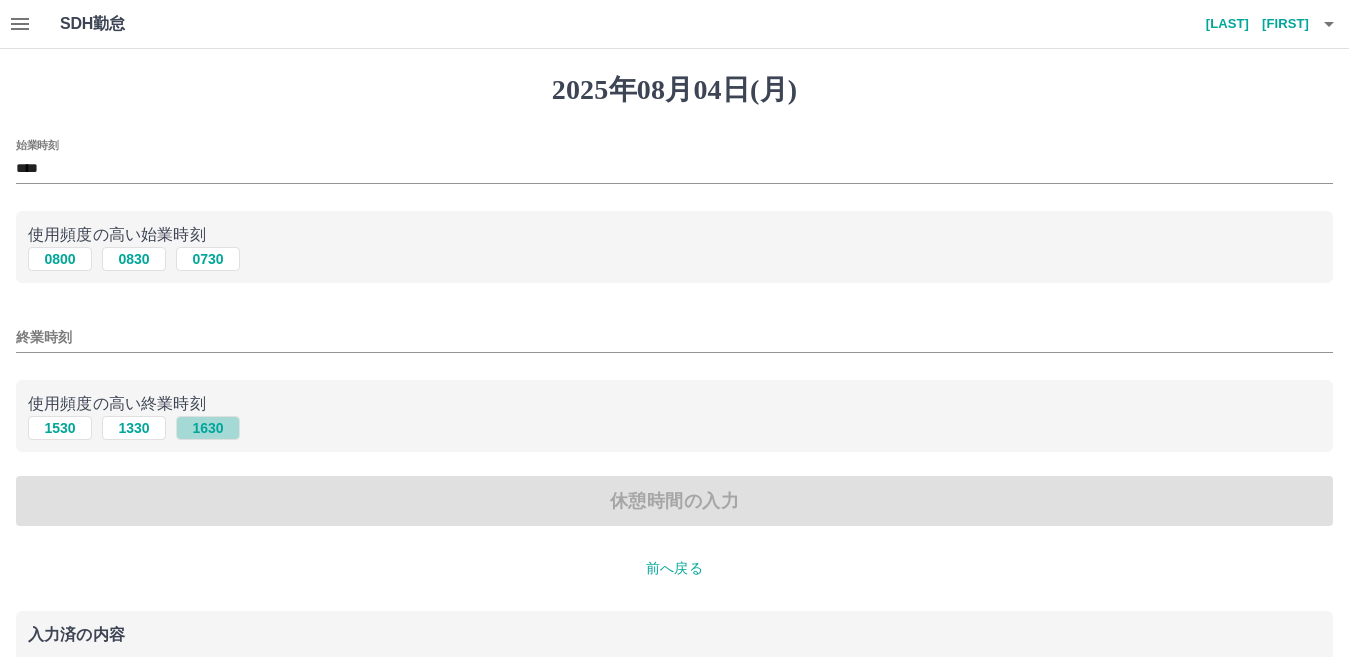 click on "1630" at bounding box center (208, 428) 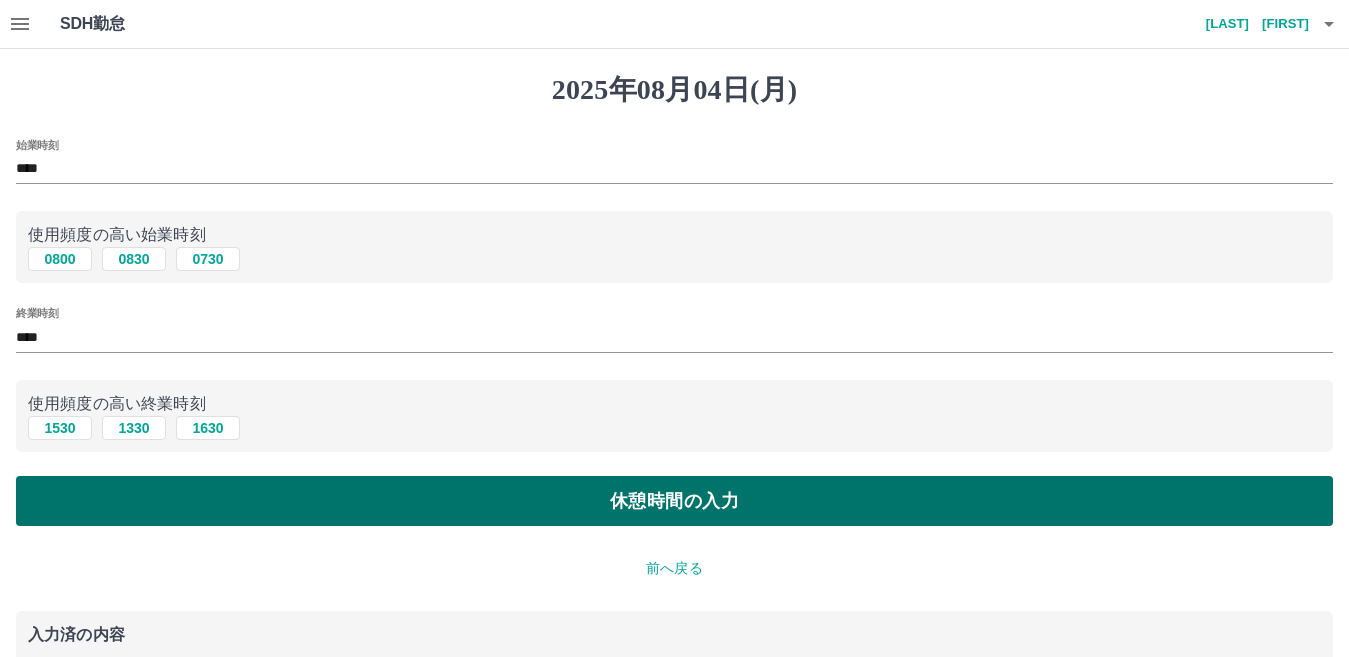 click on "休憩時間の入力" at bounding box center (674, 501) 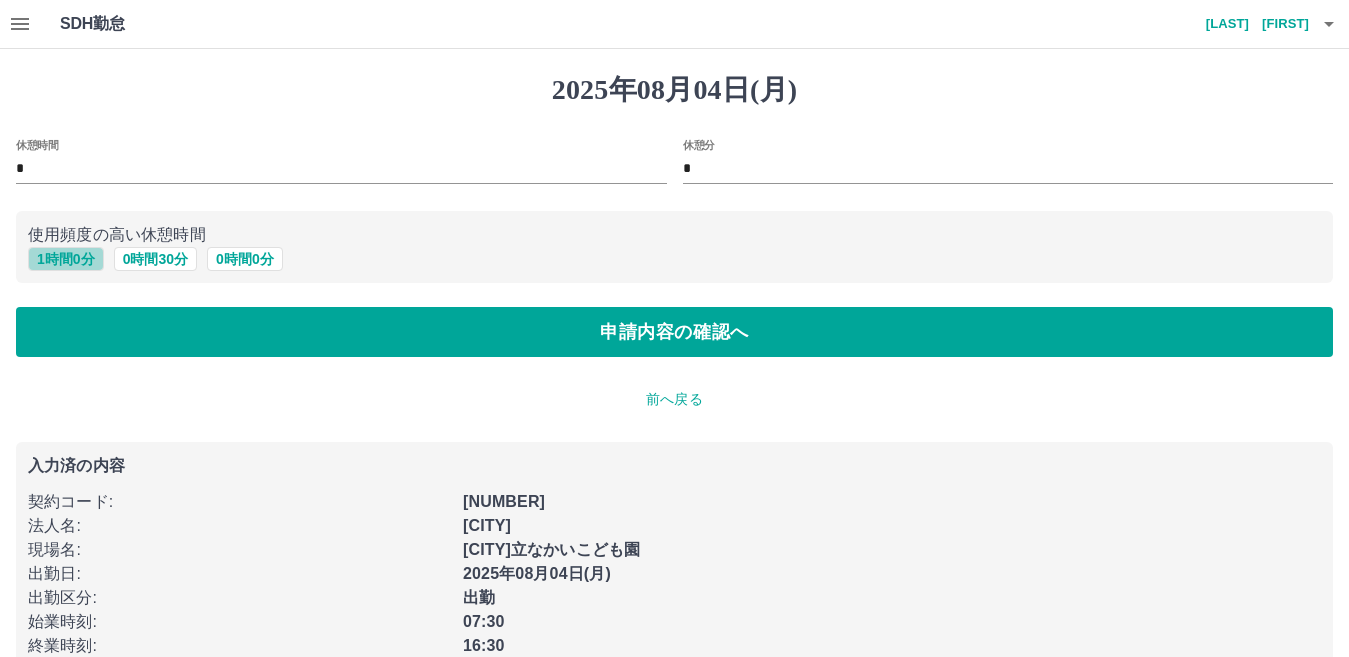 click on "1 時間 0 分" at bounding box center (66, 259) 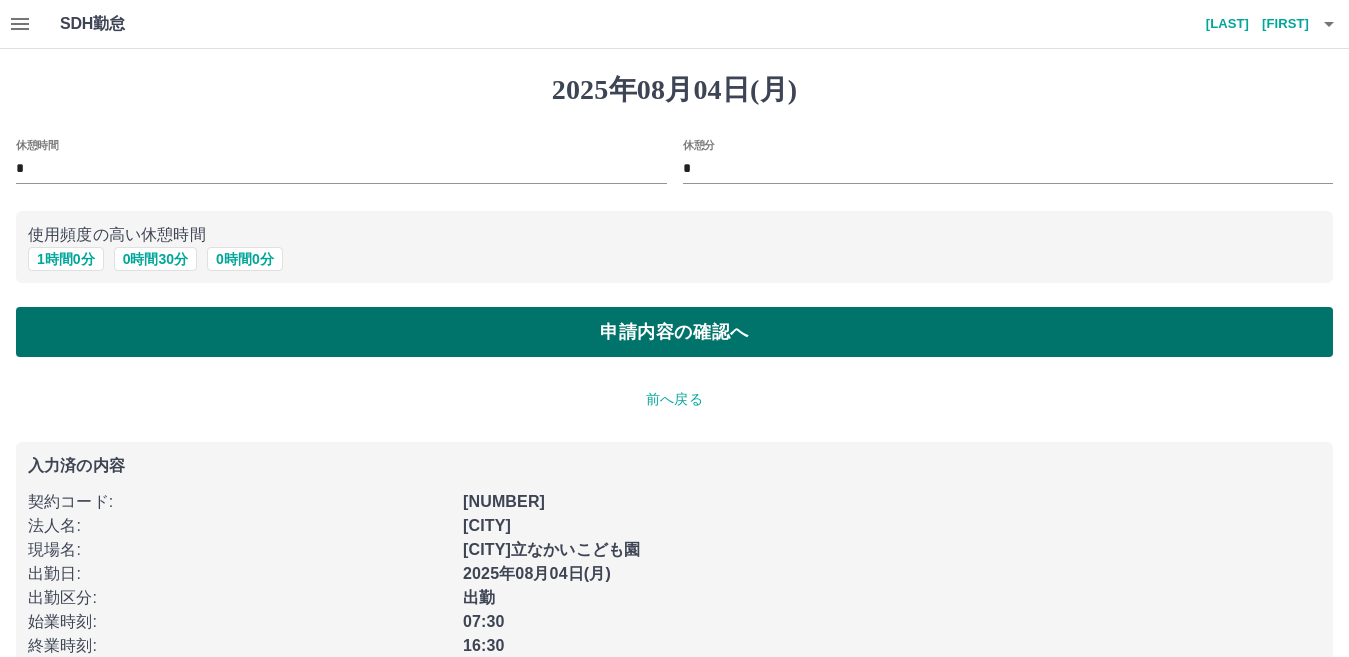 click on "申請内容の確認へ" at bounding box center [674, 332] 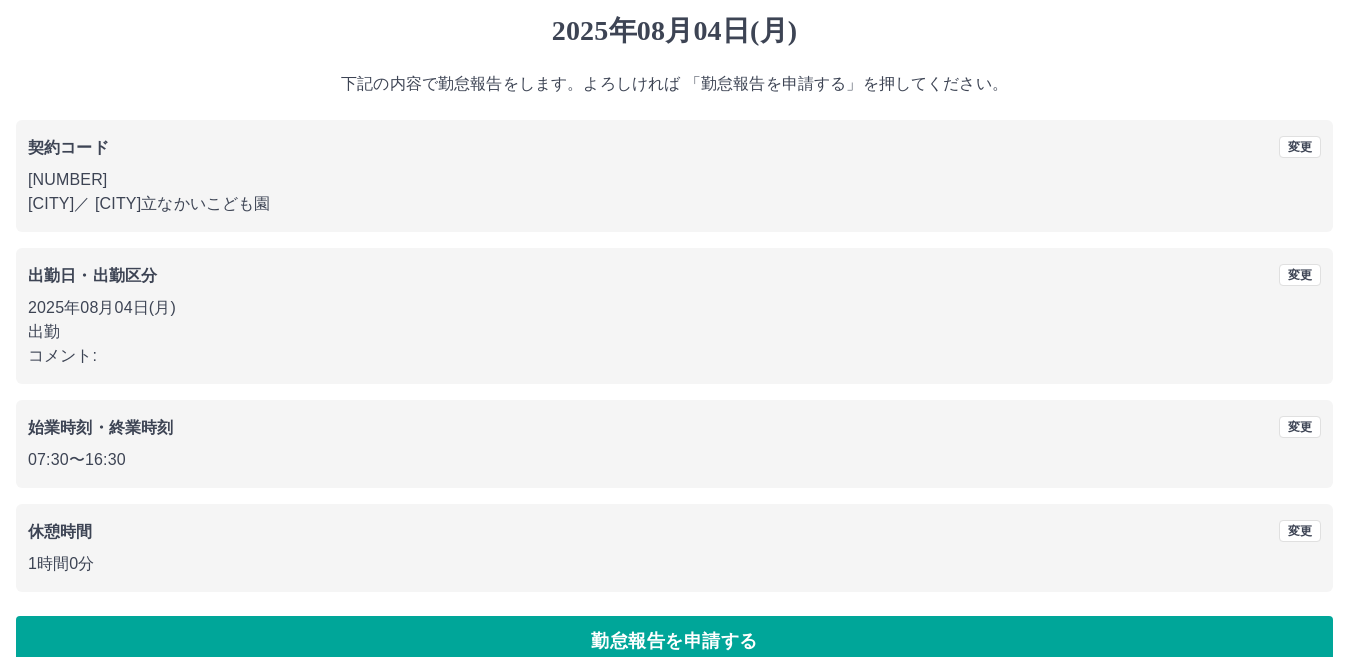 scroll, scrollTop: 92, scrollLeft: 0, axis: vertical 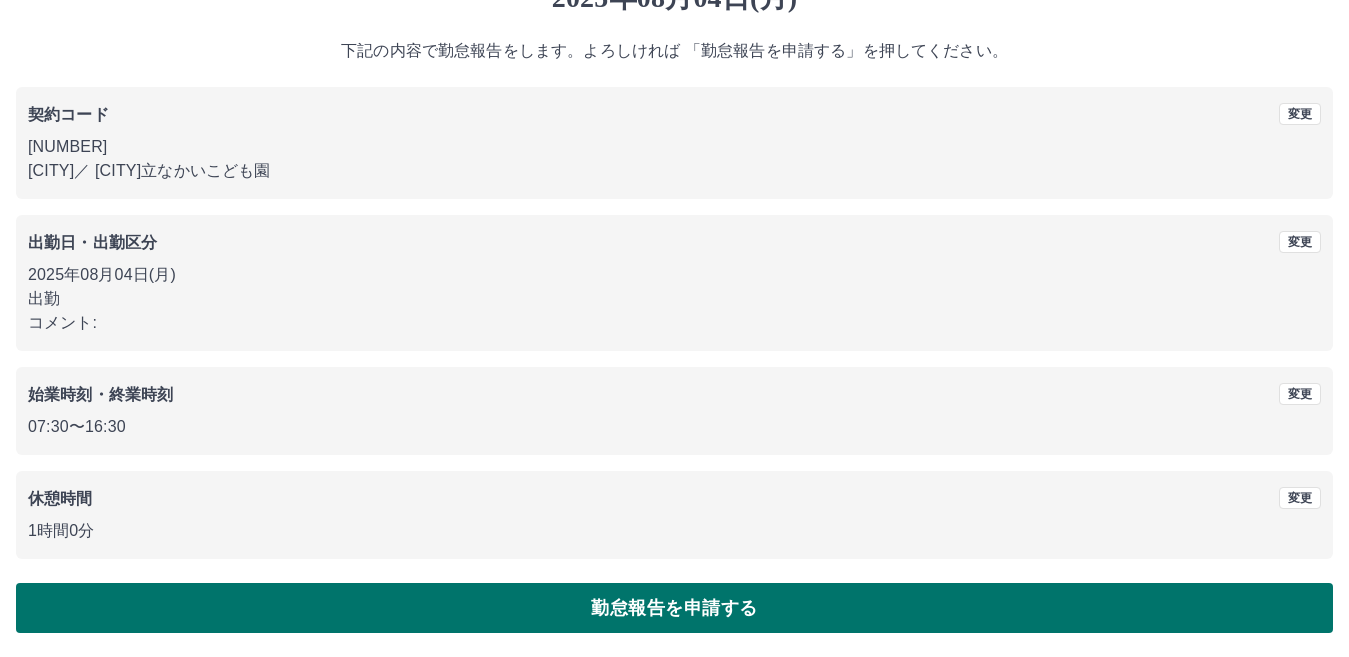 click on "勤怠報告を申請する" at bounding box center (674, 608) 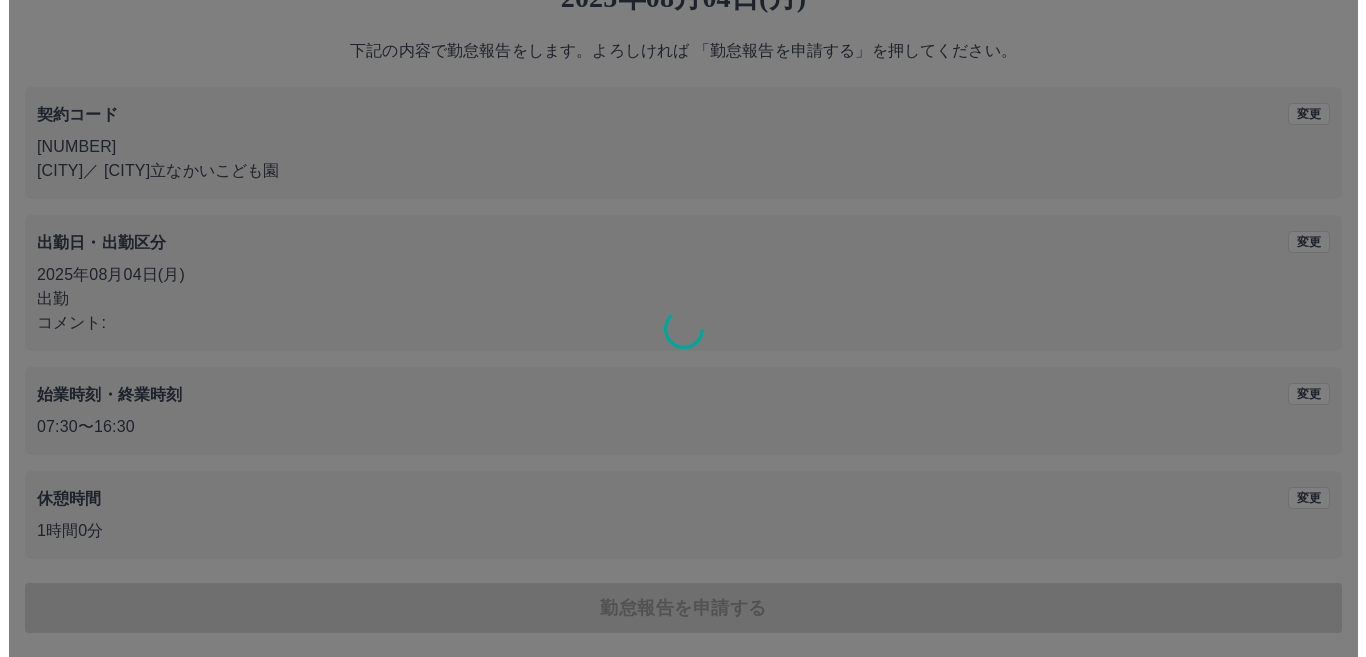 scroll, scrollTop: 0, scrollLeft: 0, axis: both 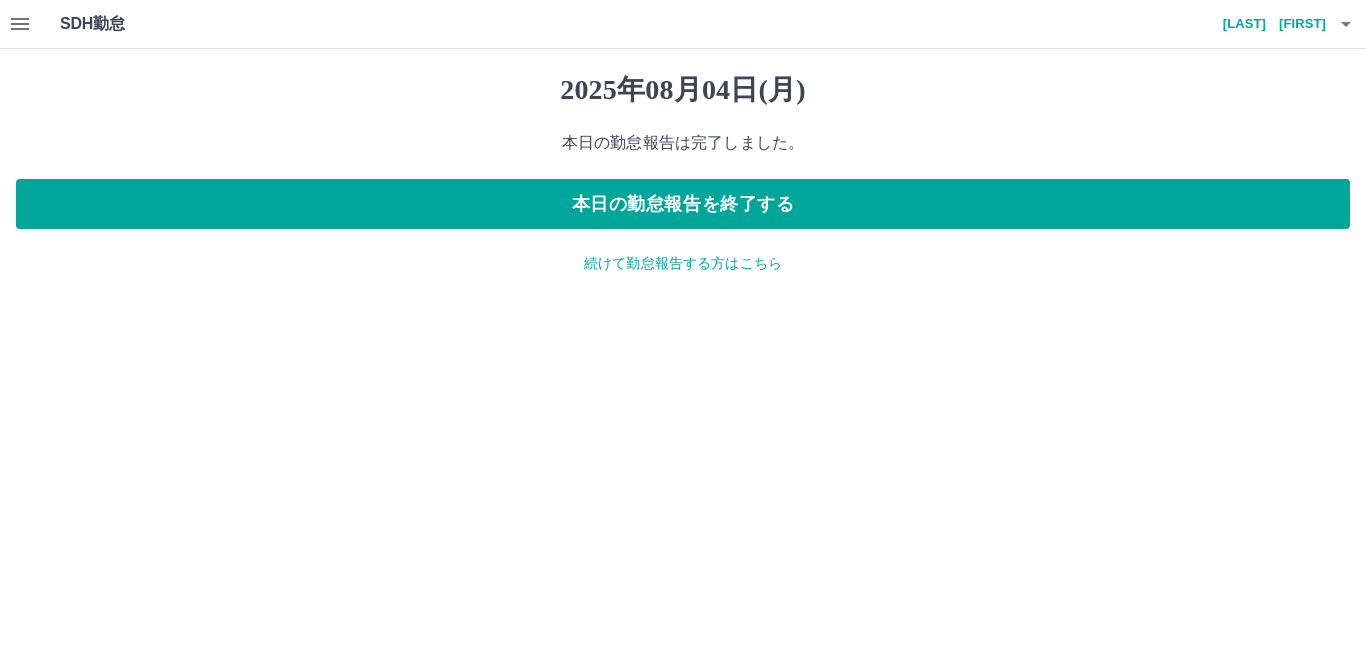 click 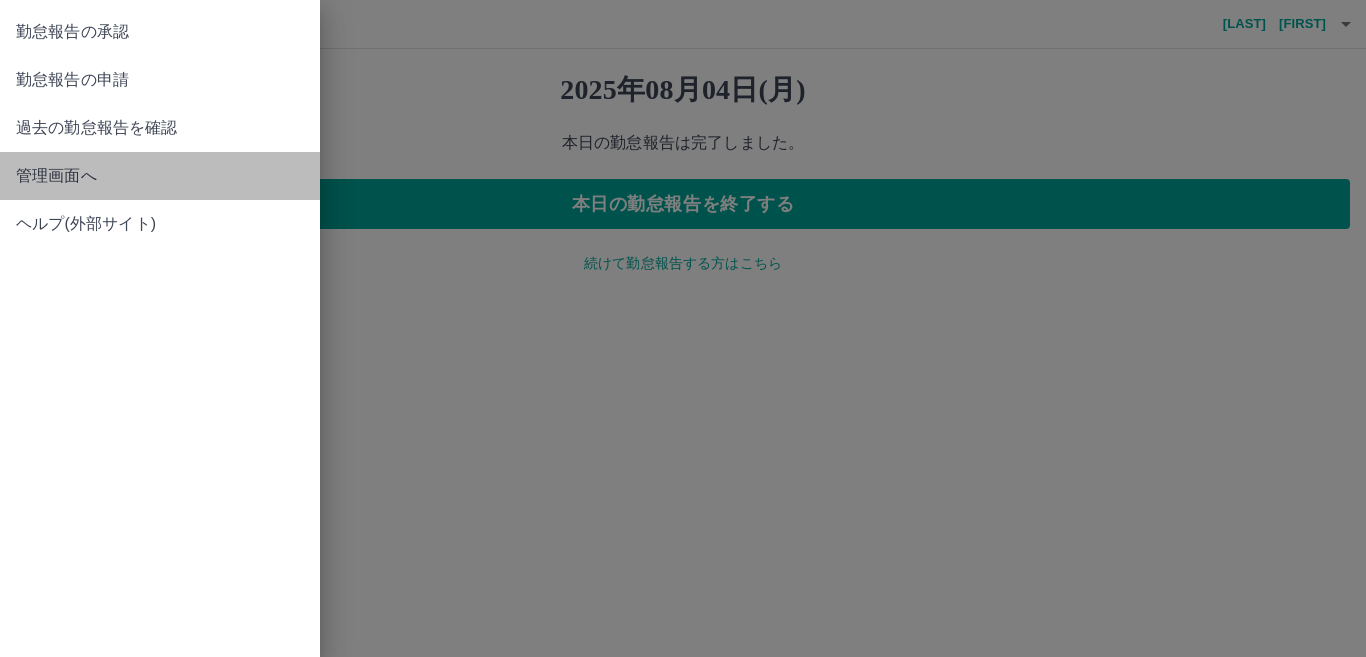 click on "管理画面へ" at bounding box center (160, 176) 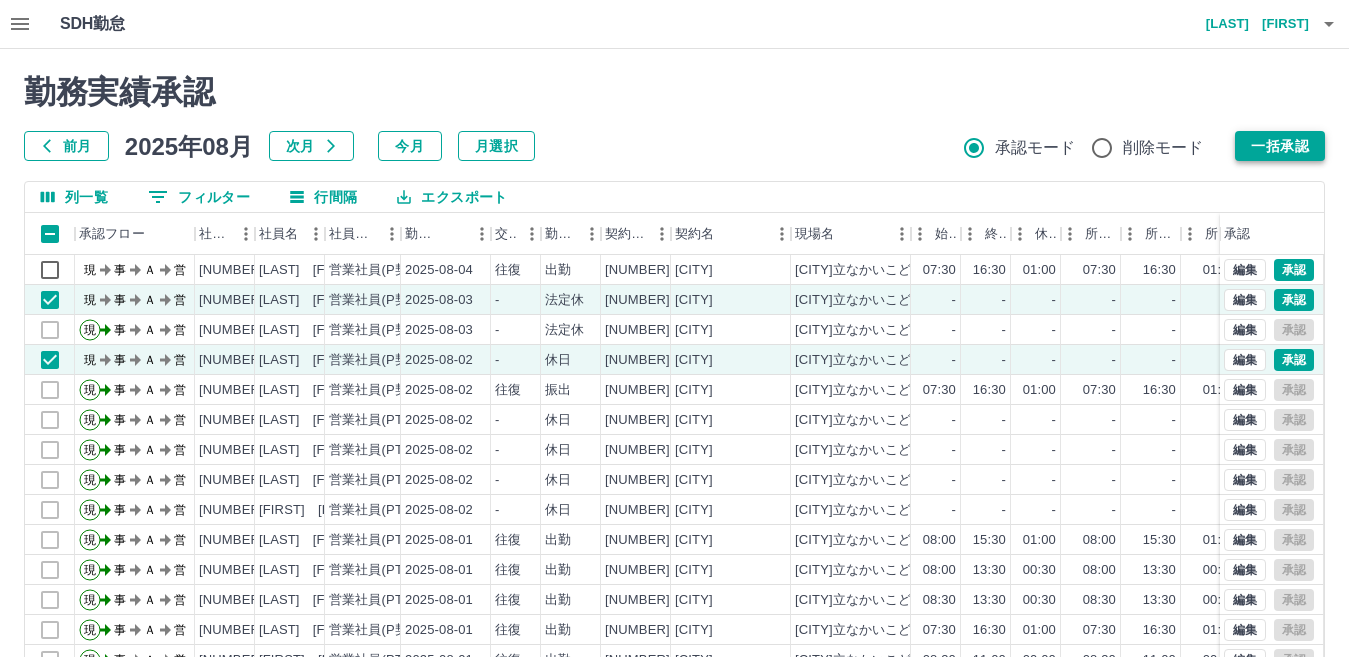 click on "一括承認" at bounding box center (1280, 146) 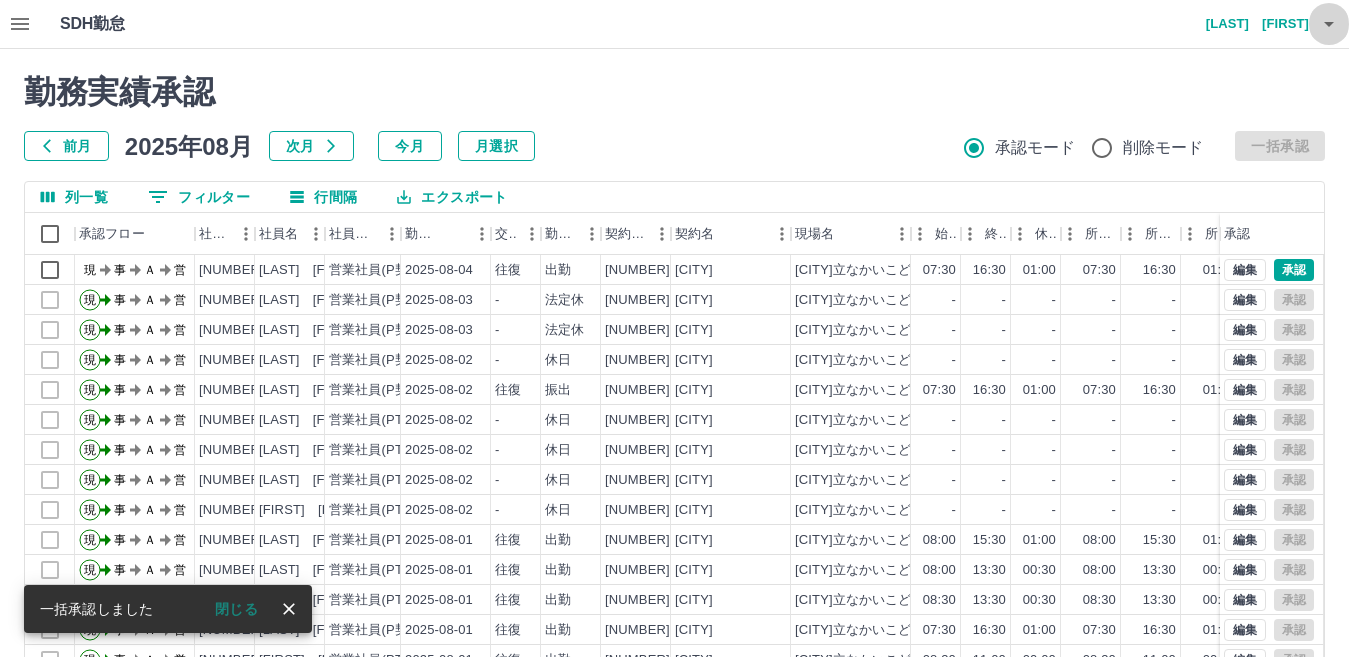 click 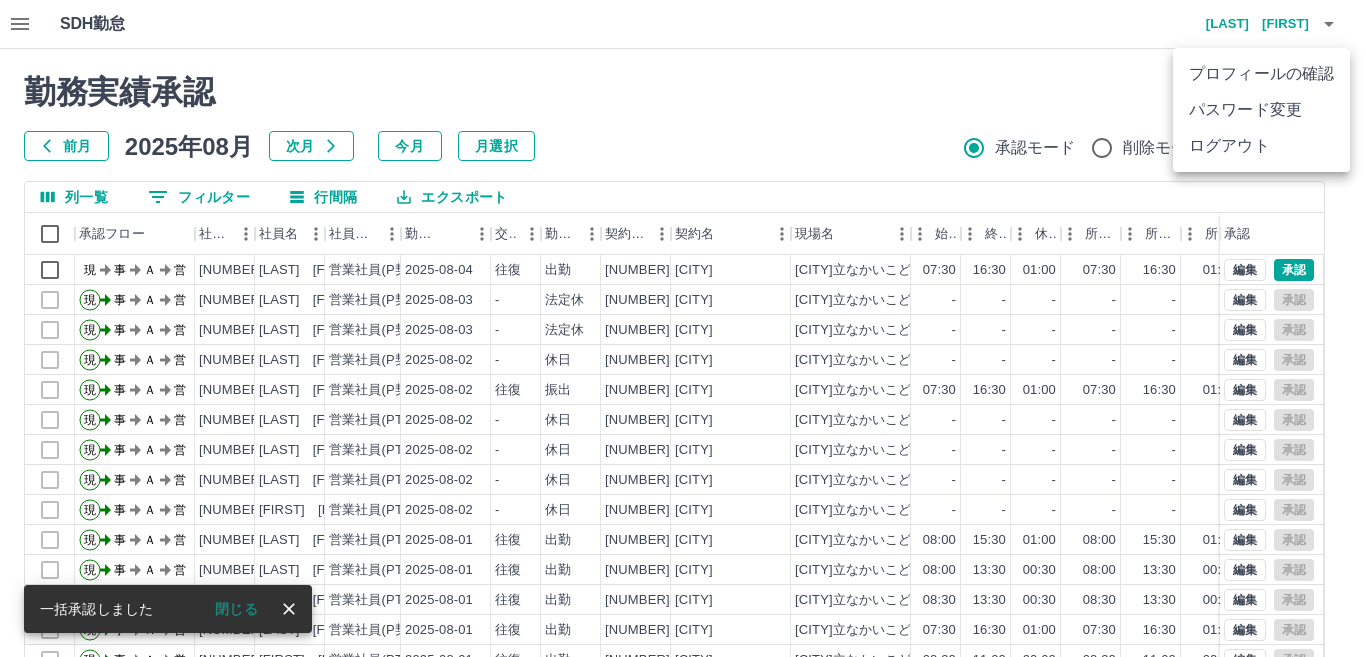 click on "ログアウト" at bounding box center [1261, 146] 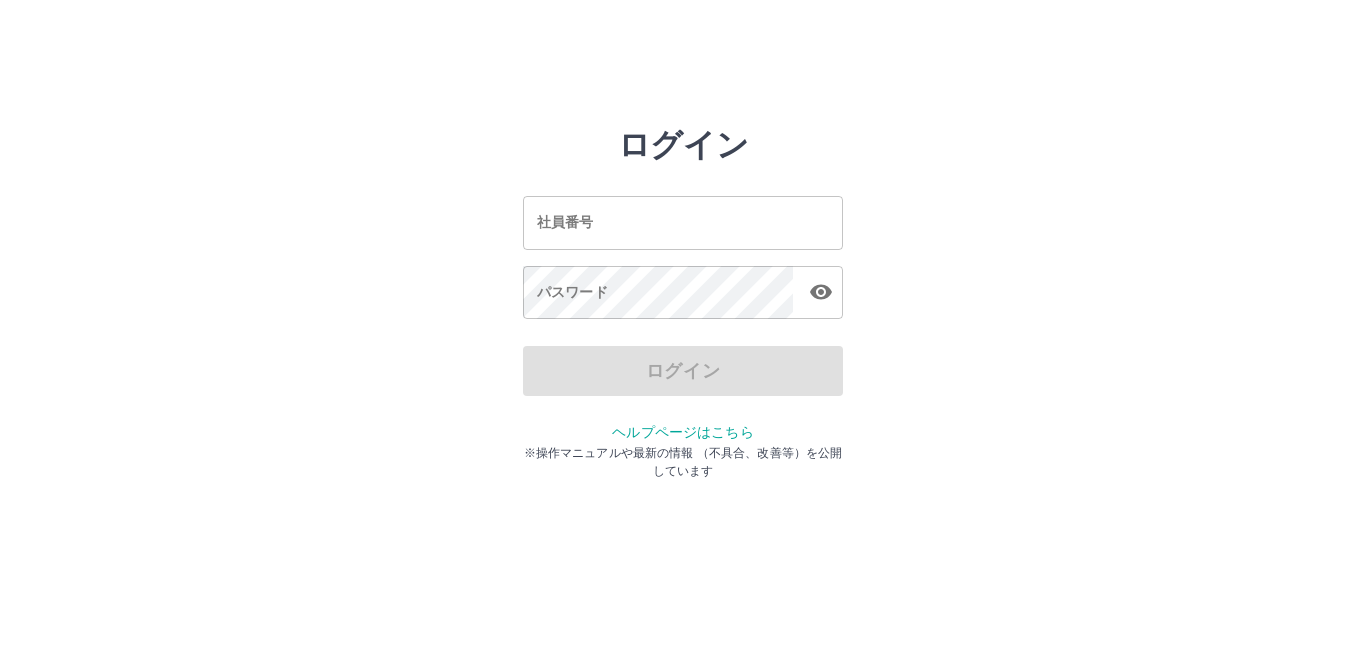 scroll, scrollTop: 0, scrollLeft: 0, axis: both 